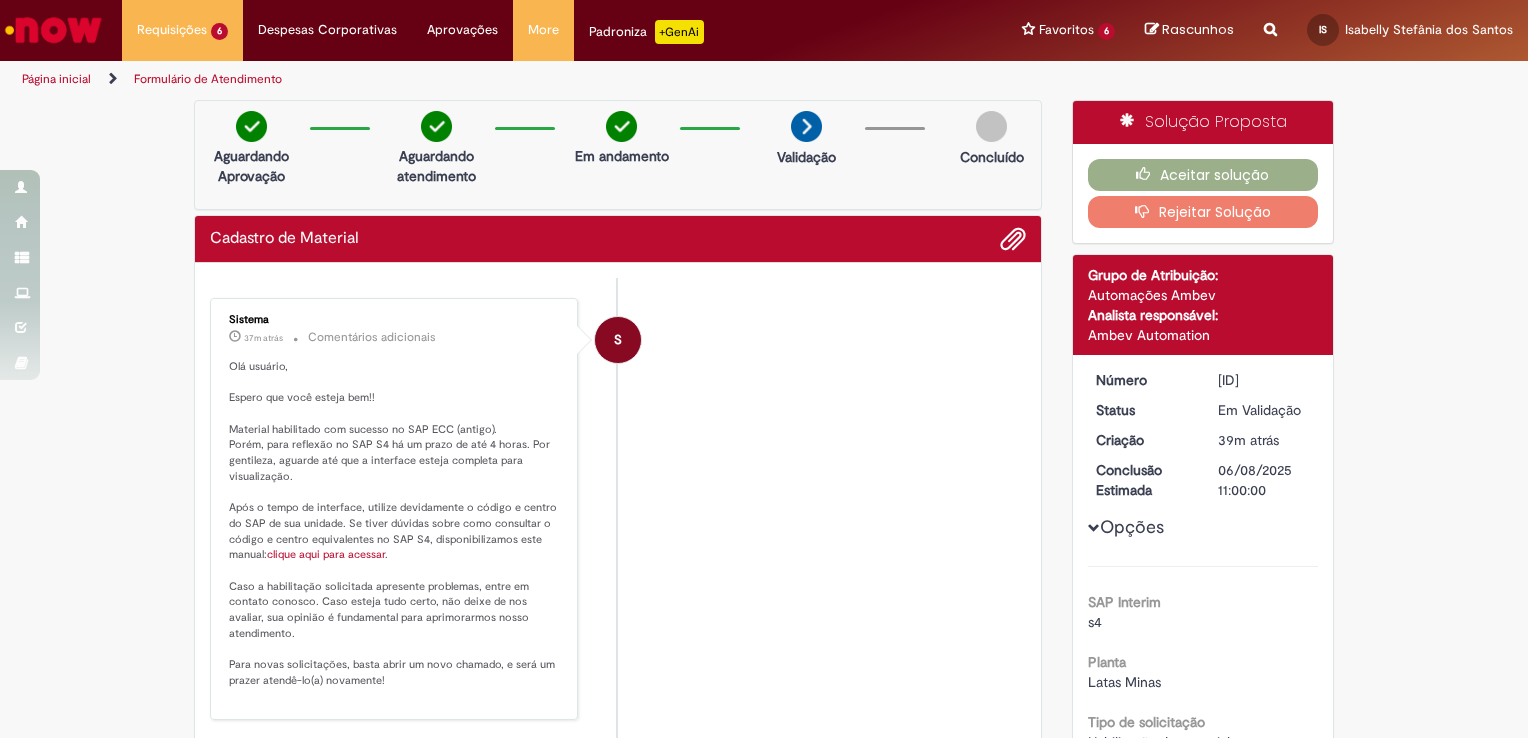 scroll, scrollTop: 0, scrollLeft: 0, axis: both 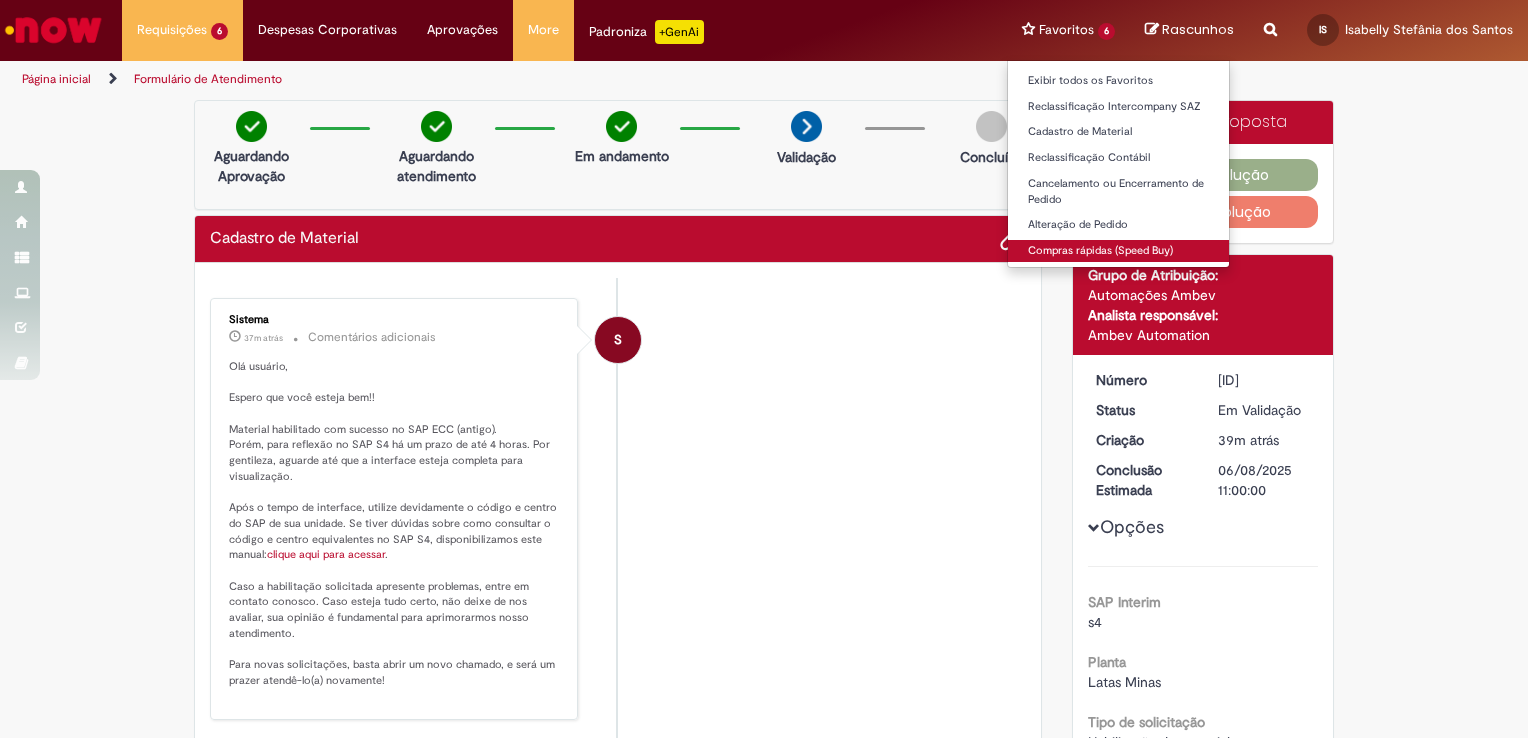 click on "Compras rápidas (Speed Buy)" at bounding box center [1118, 251] 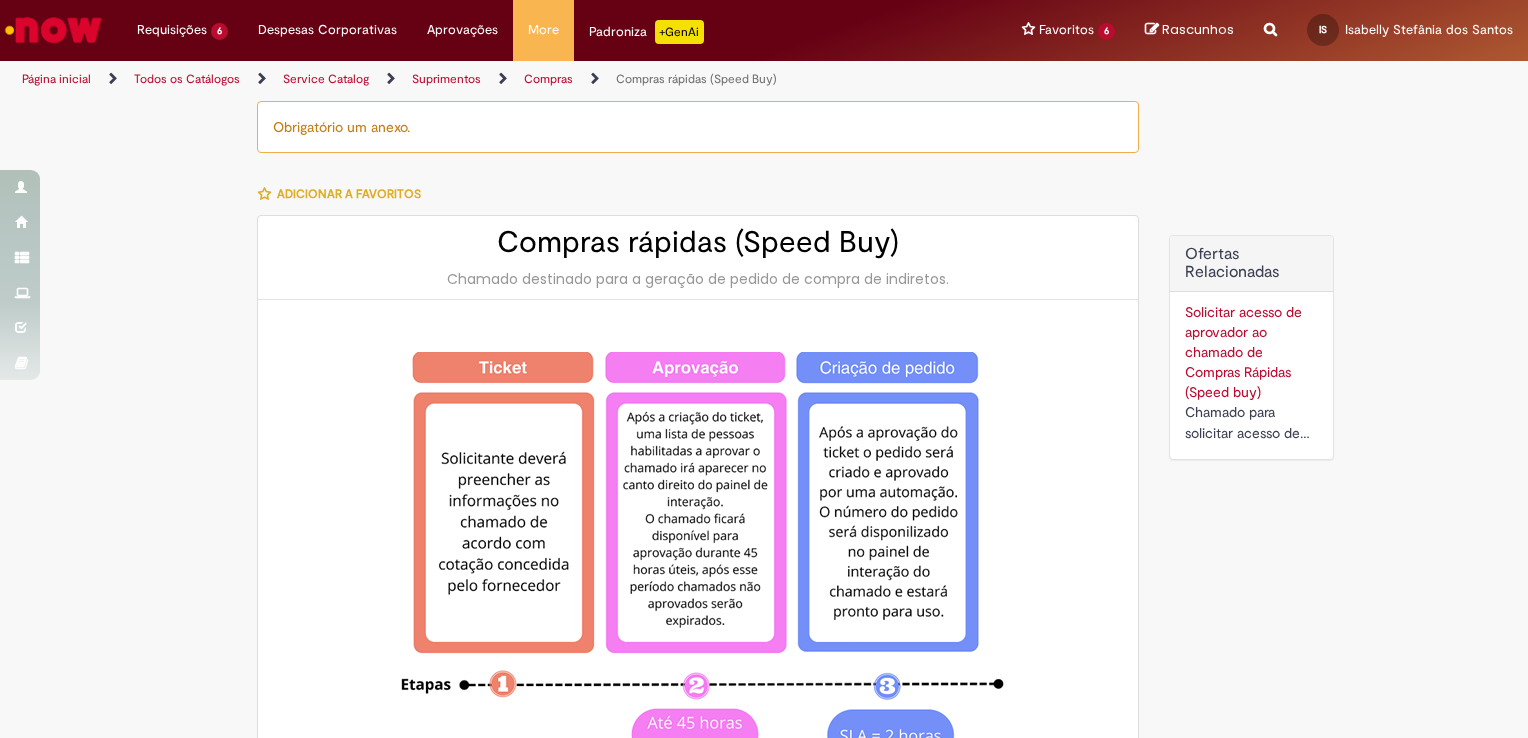 type on "**********" 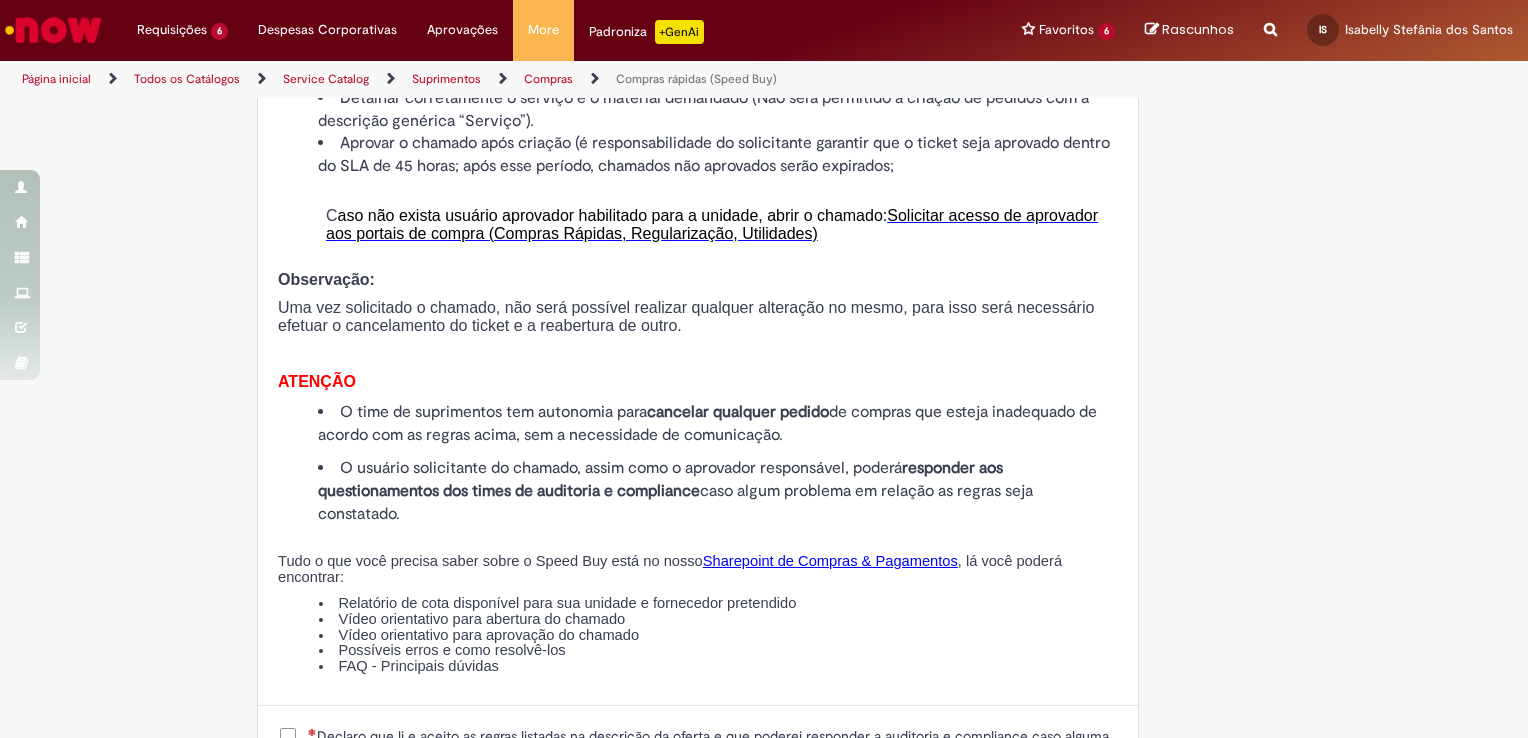 scroll, scrollTop: 2200, scrollLeft: 0, axis: vertical 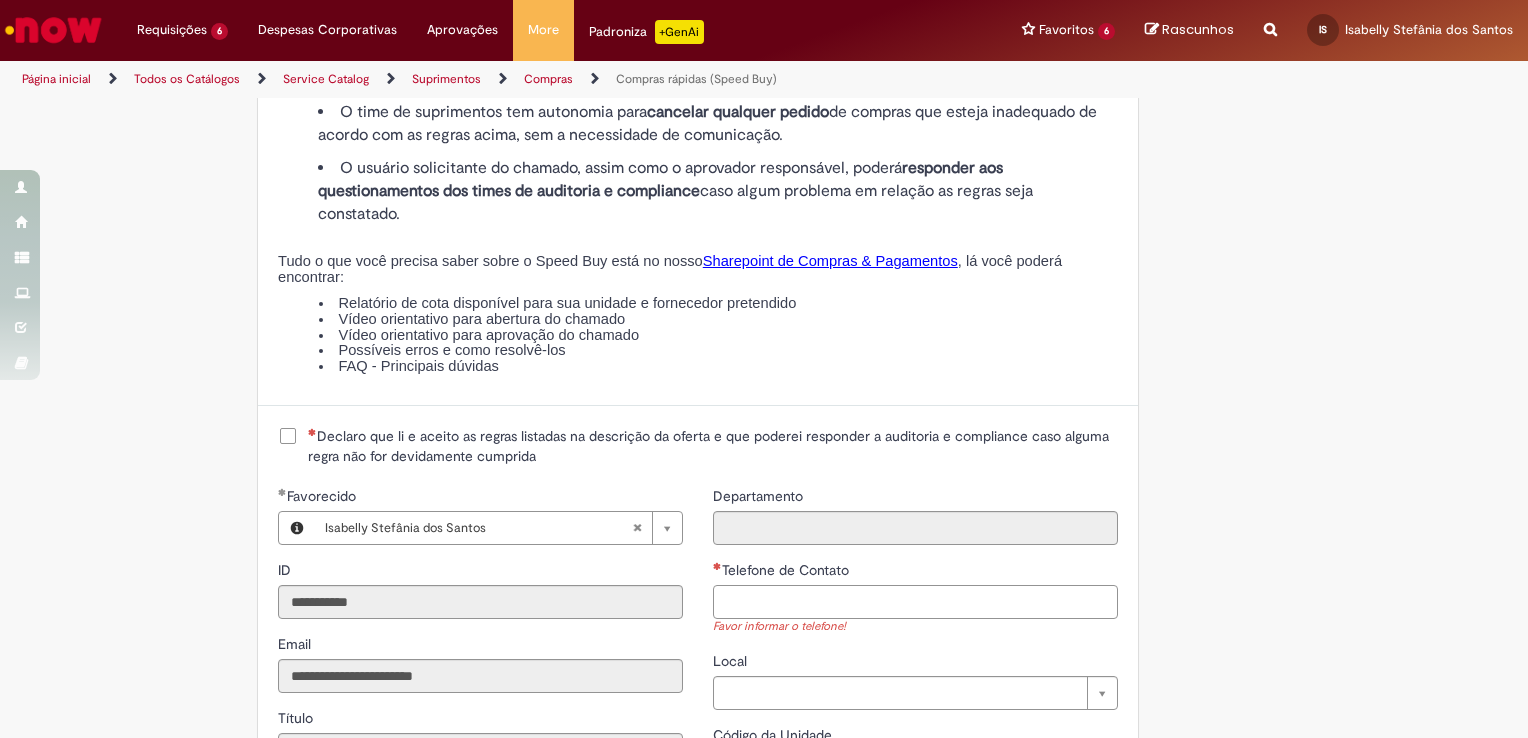 click on "Telefone de Contato" at bounding box center (915, 602) 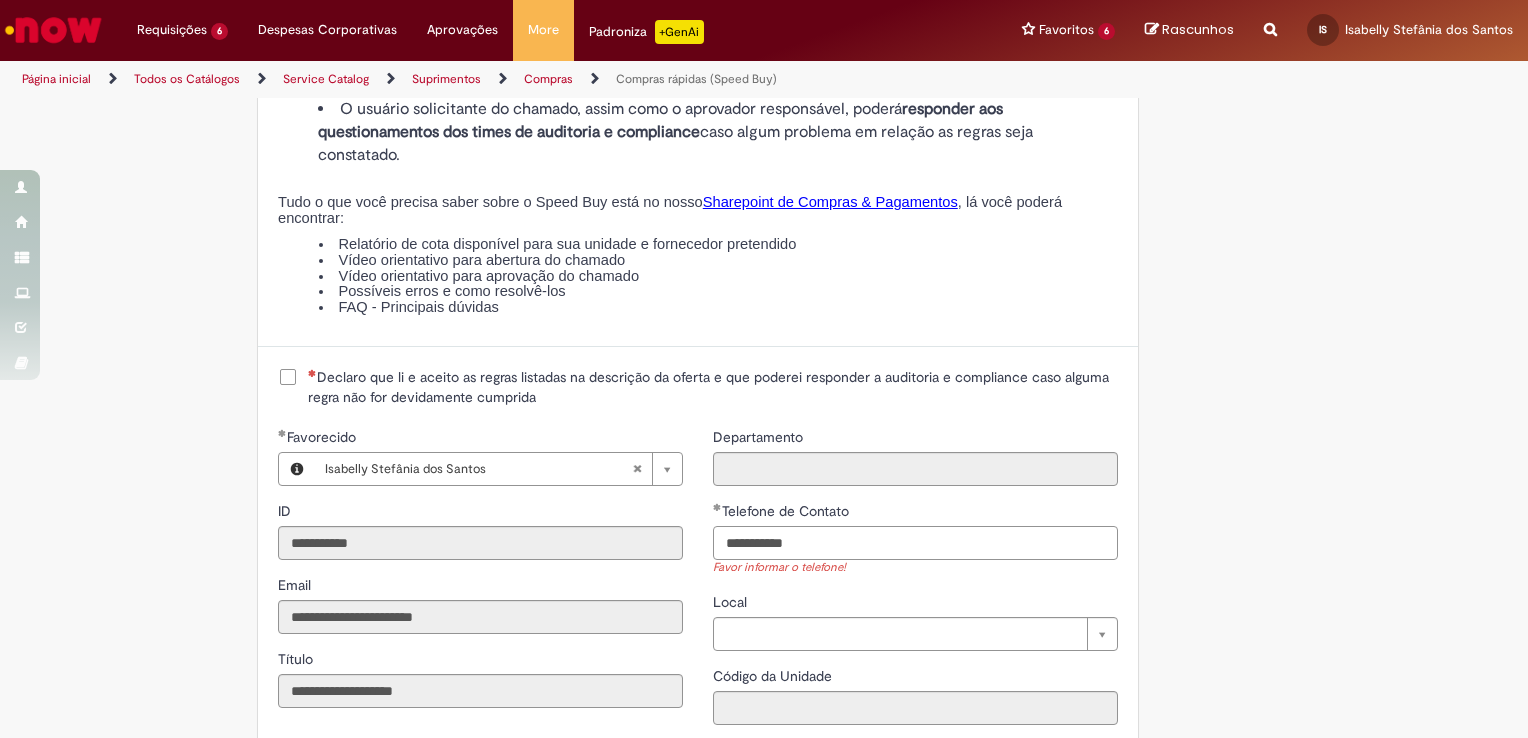 scroll, scrollTop: 2400, scrollLeft: 0, axis: vertical 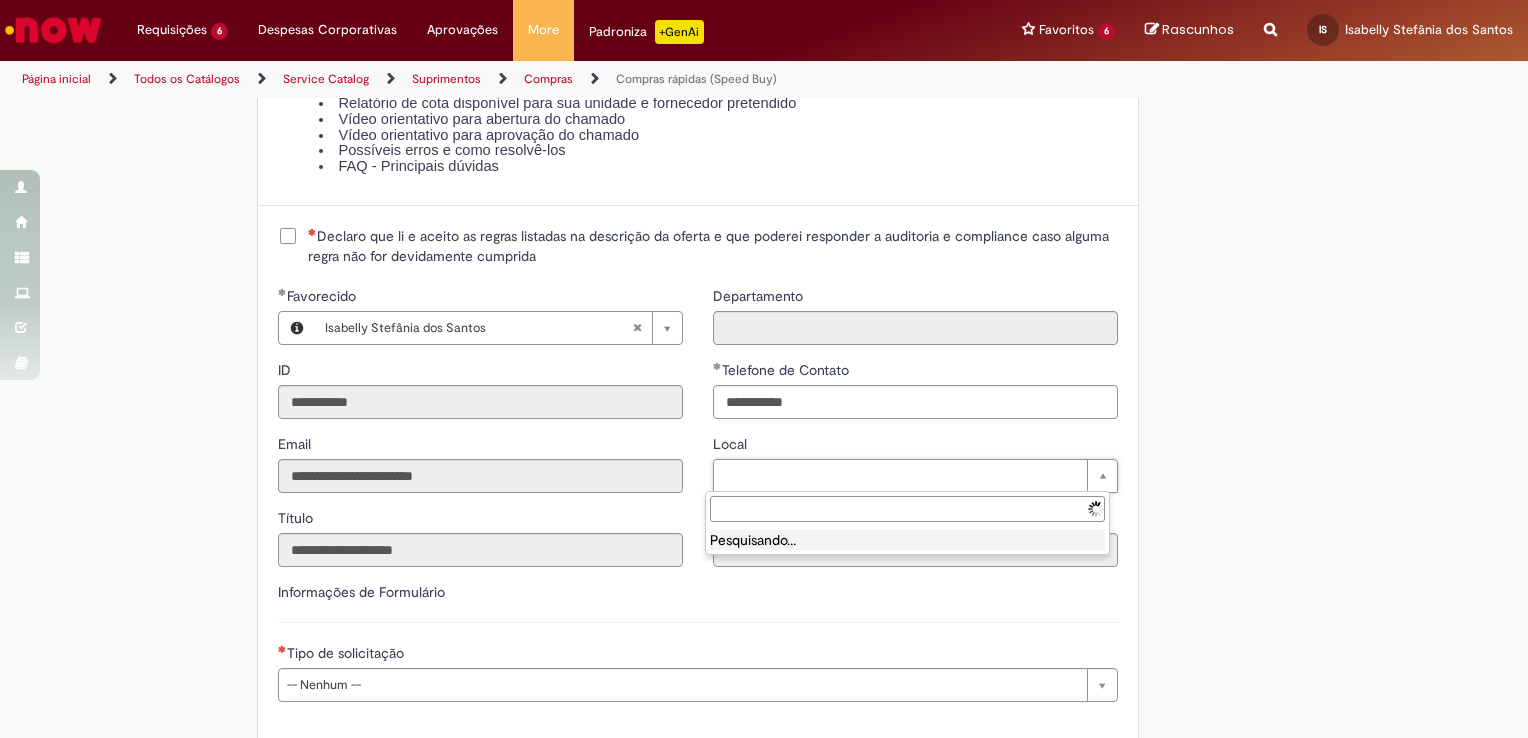 type on "**********" 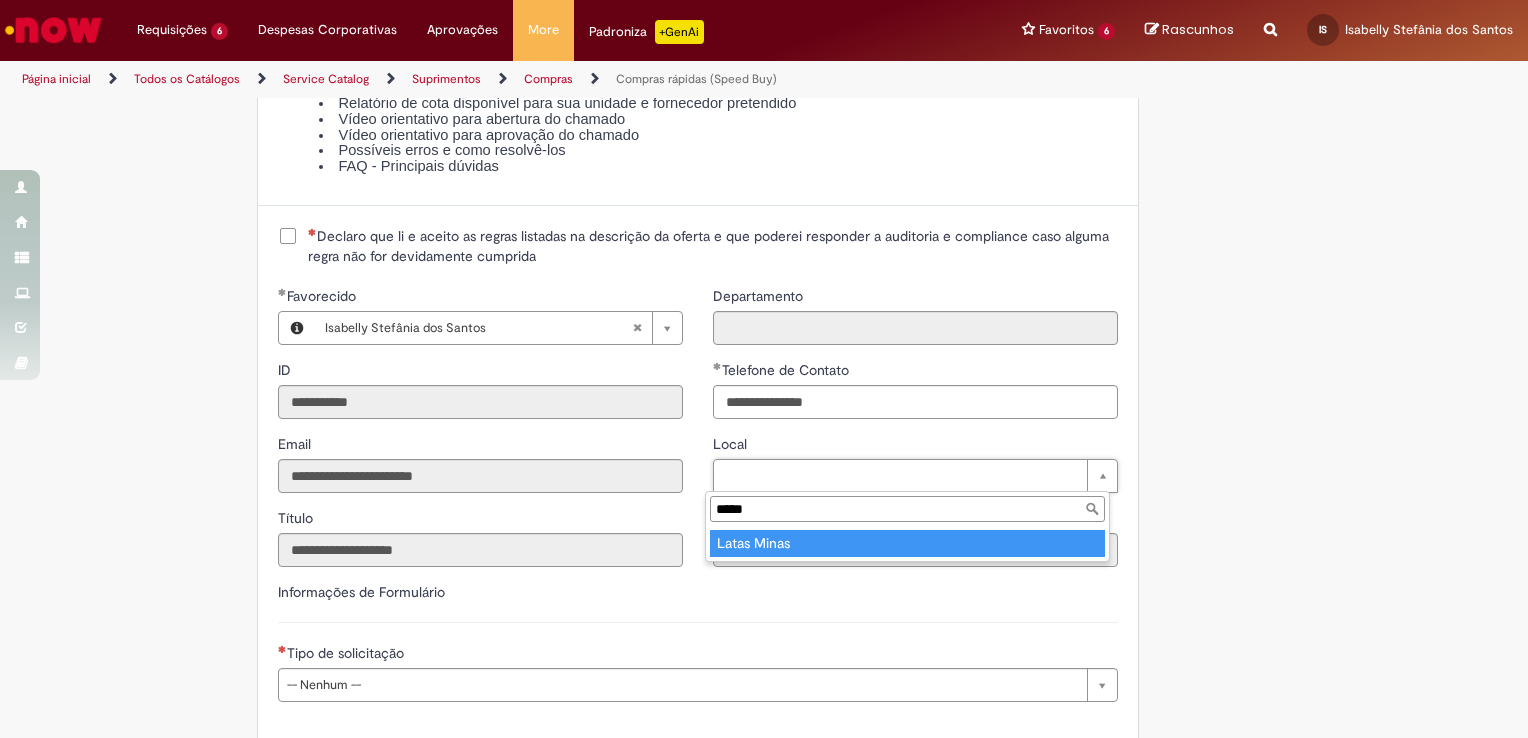 type on "*****" 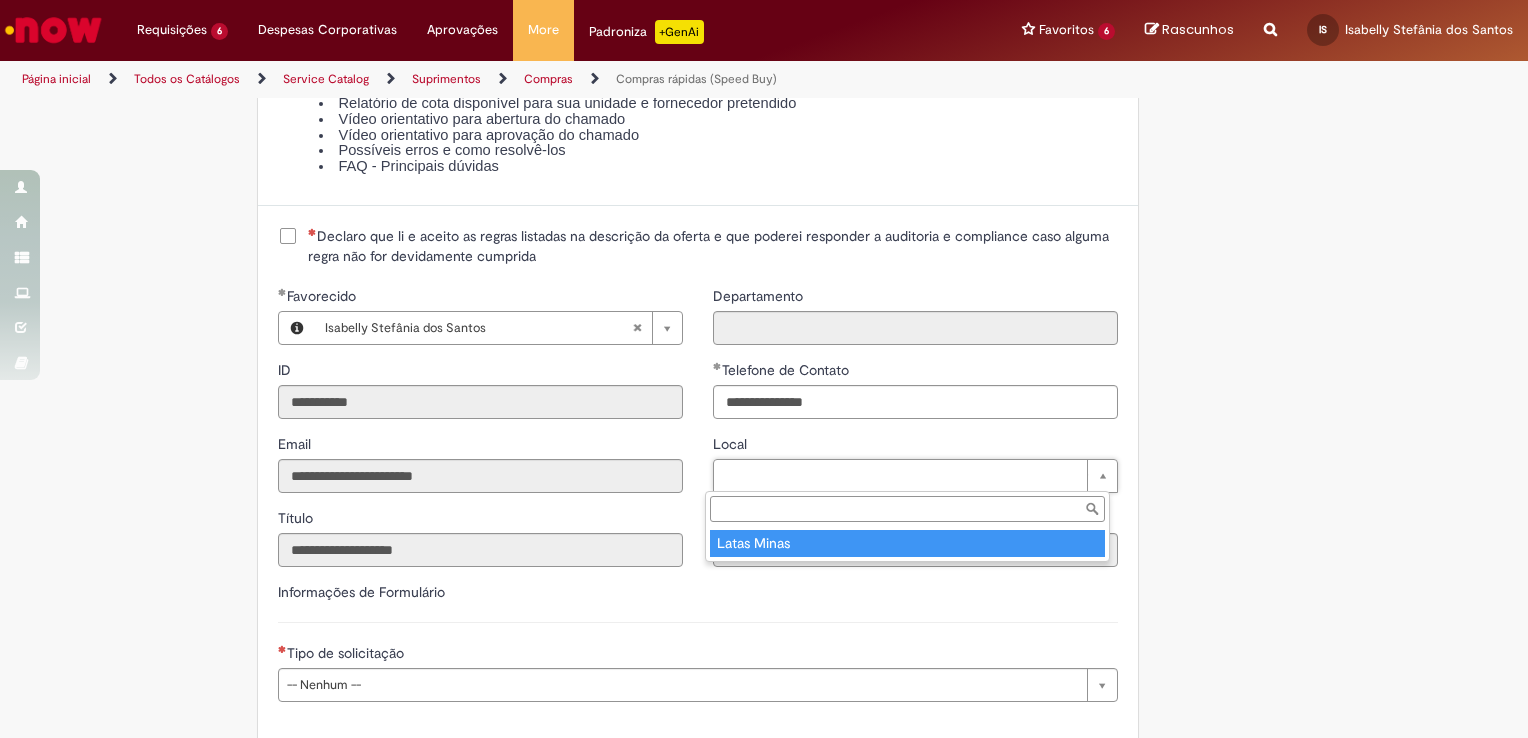 type on "****" 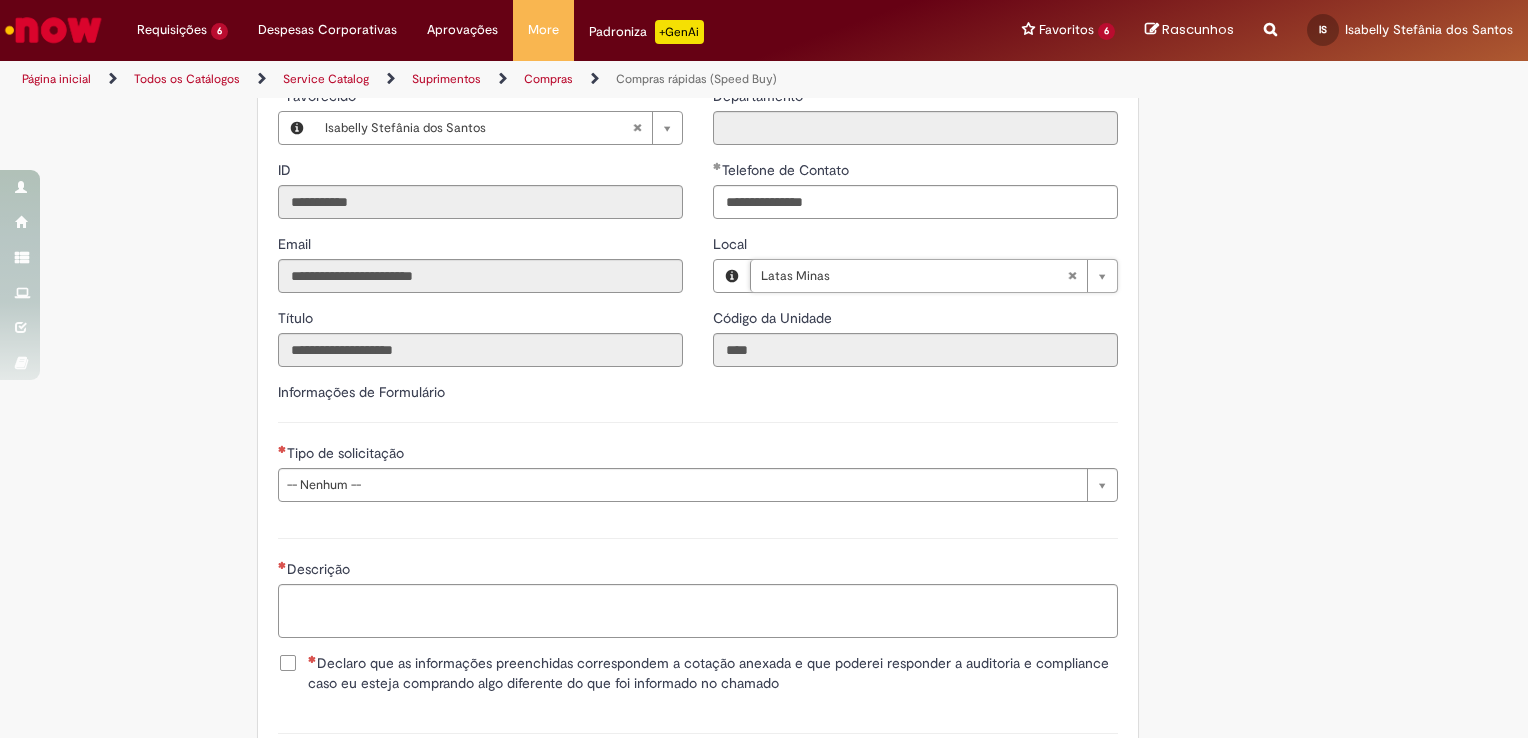 scroll, scrollTop: 2700, scrollLeft: 0, axis: vertical 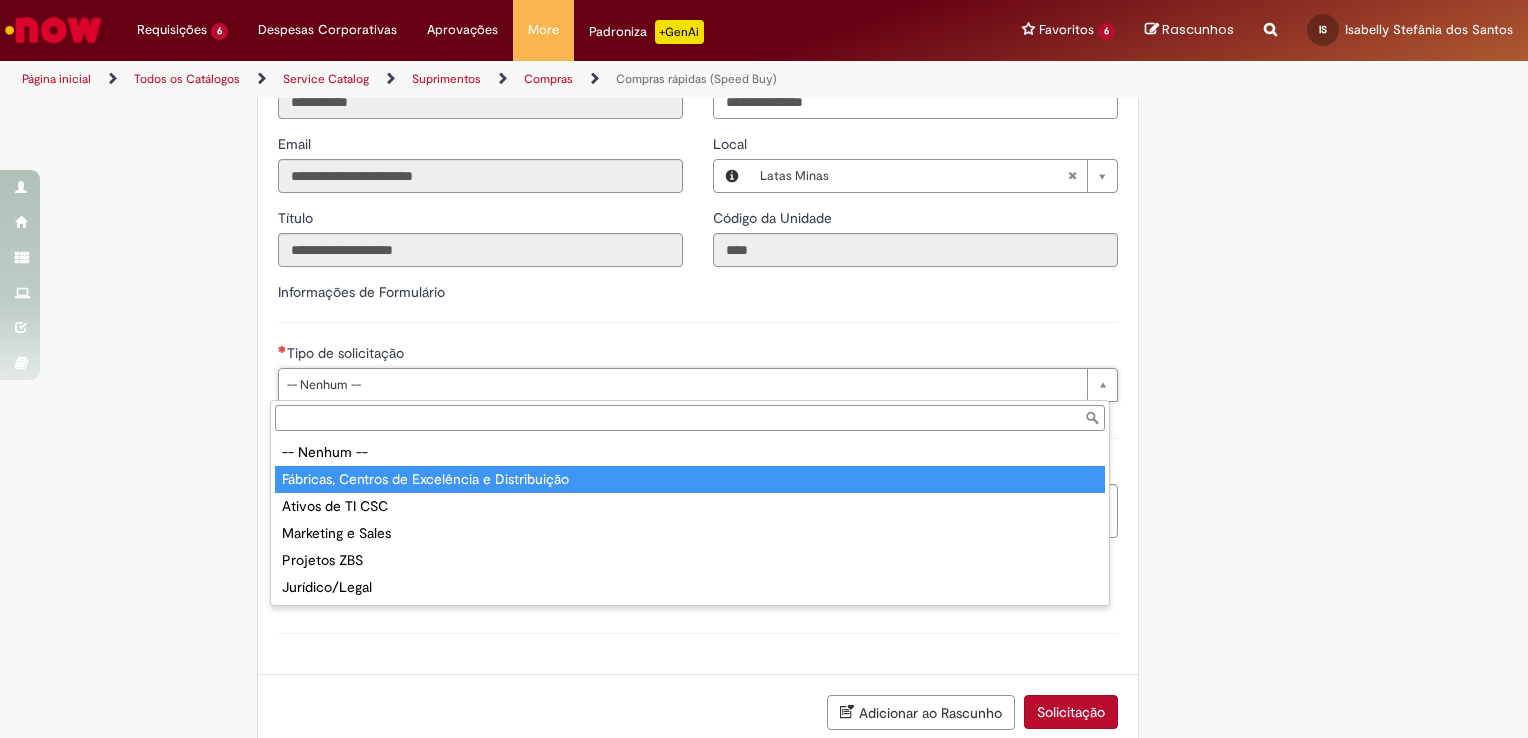 type on "**********" 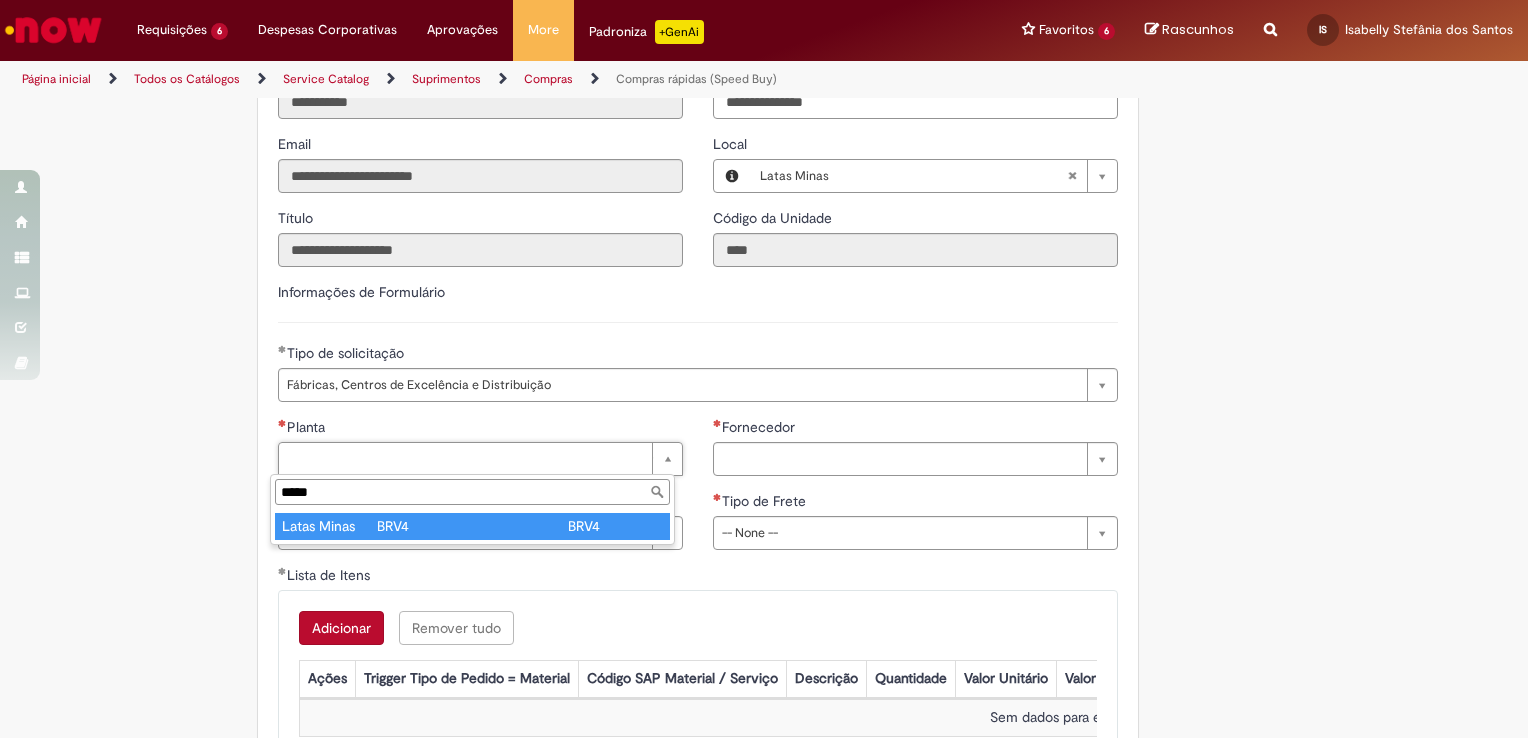 type on "*****" 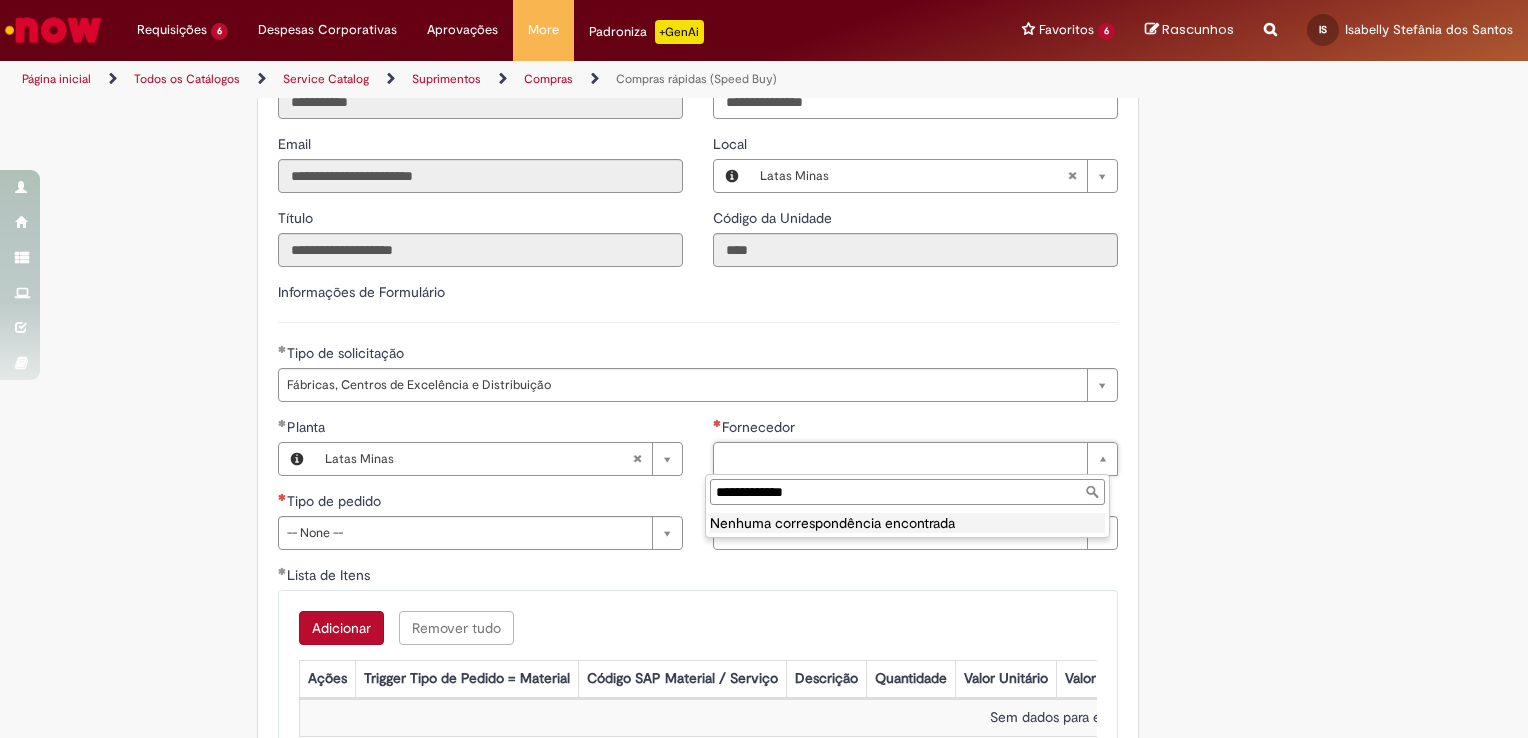 click on "**********" at bounding box center [907, 492] 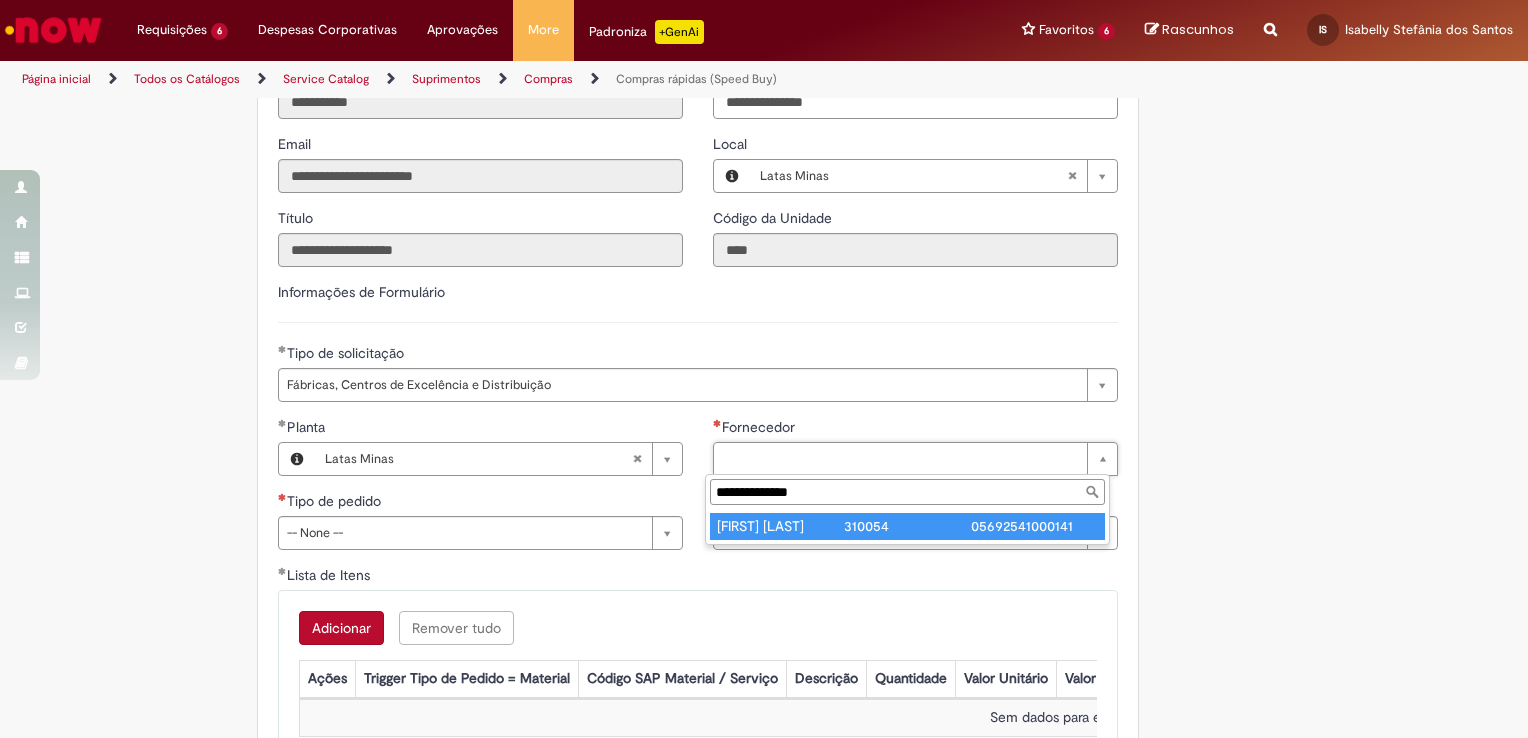 type on "**********" 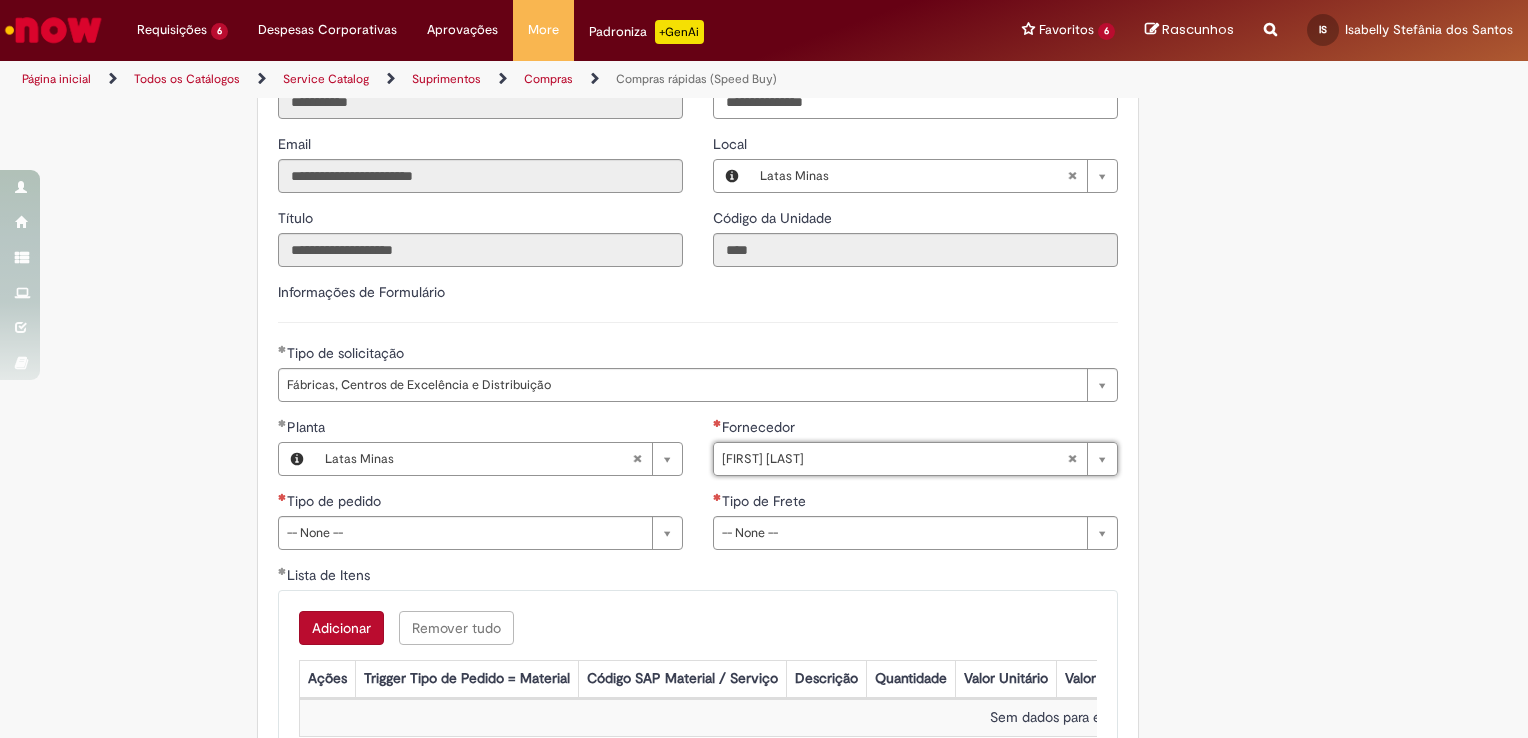 type on "**********" 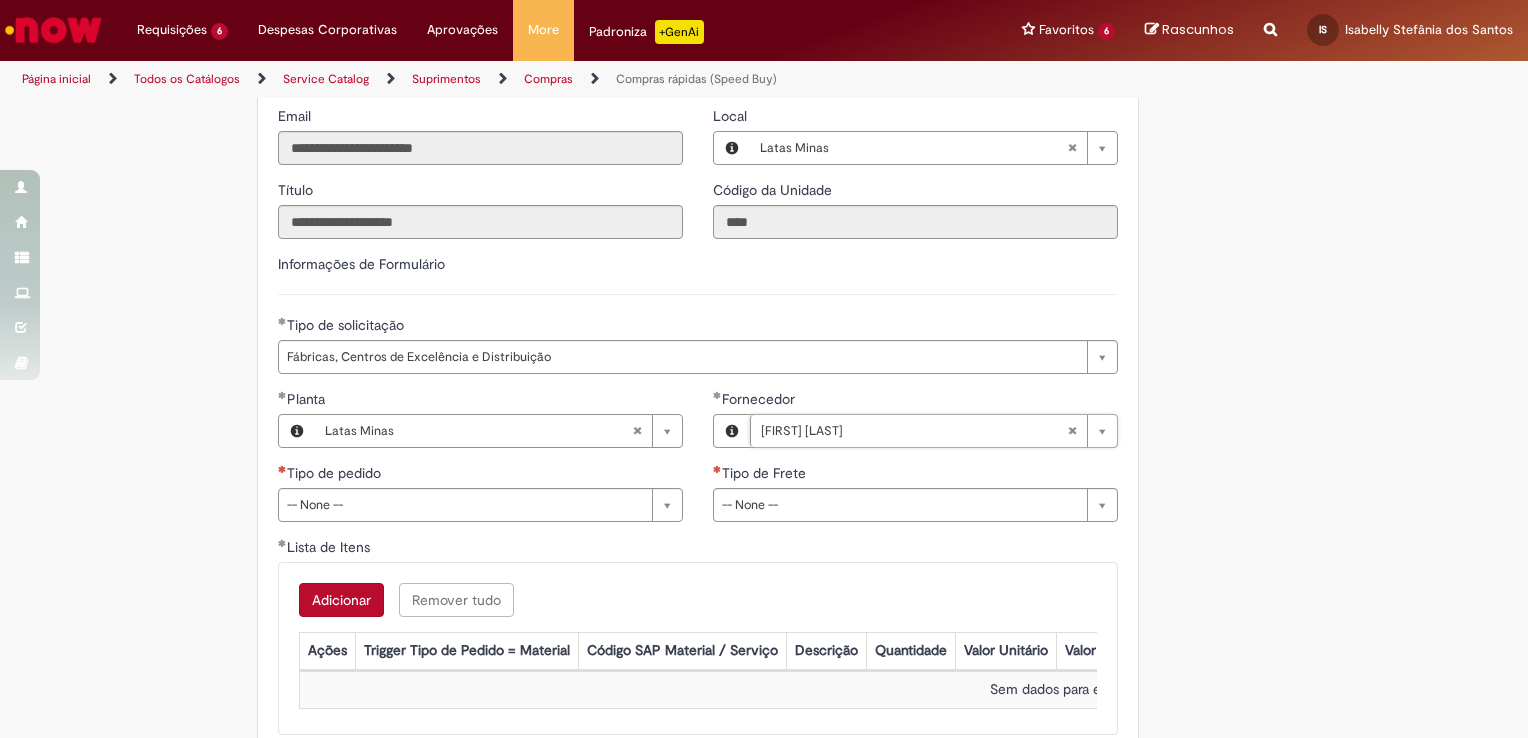 scroll, scrollTop: 2900, scrollLeft: 0, axis: vertical 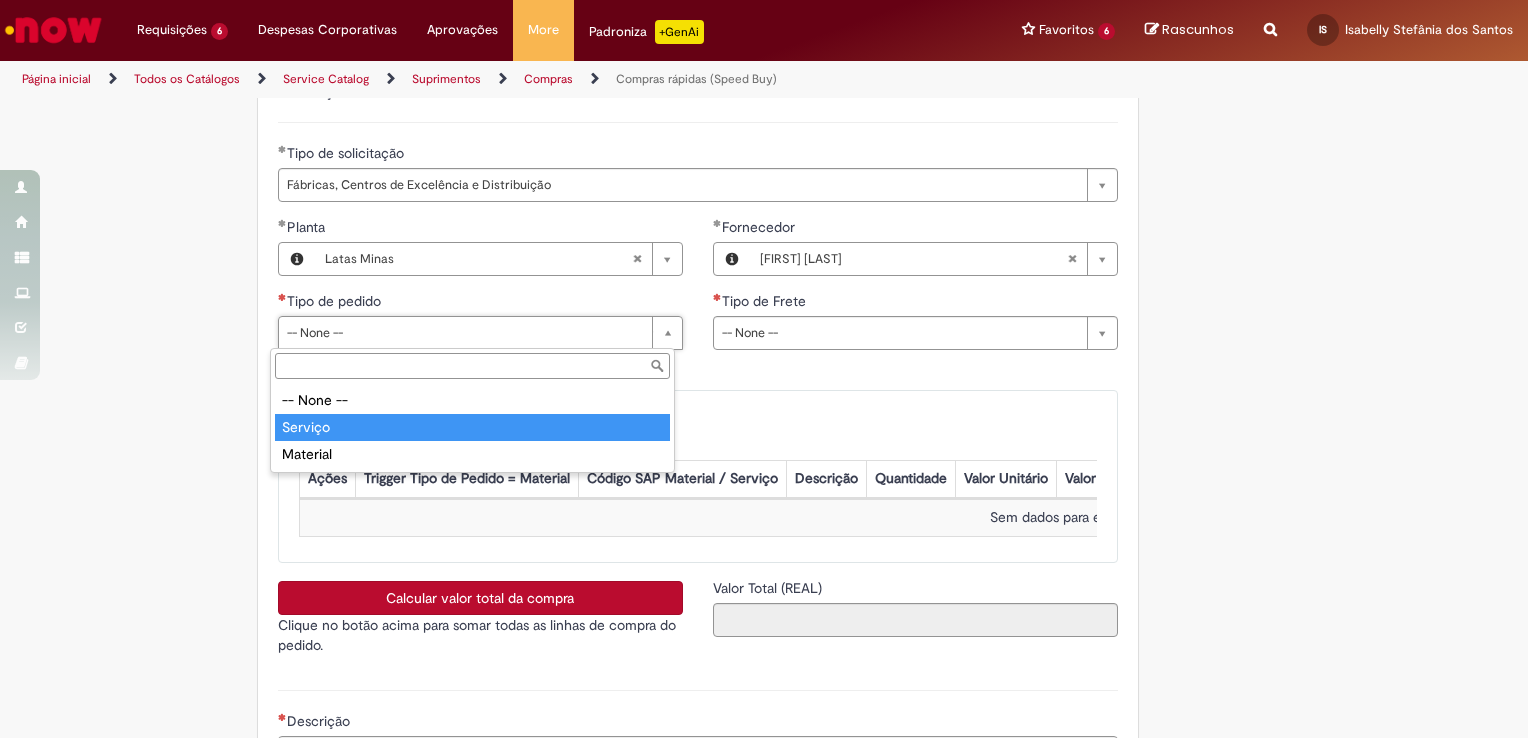 type on "*******" 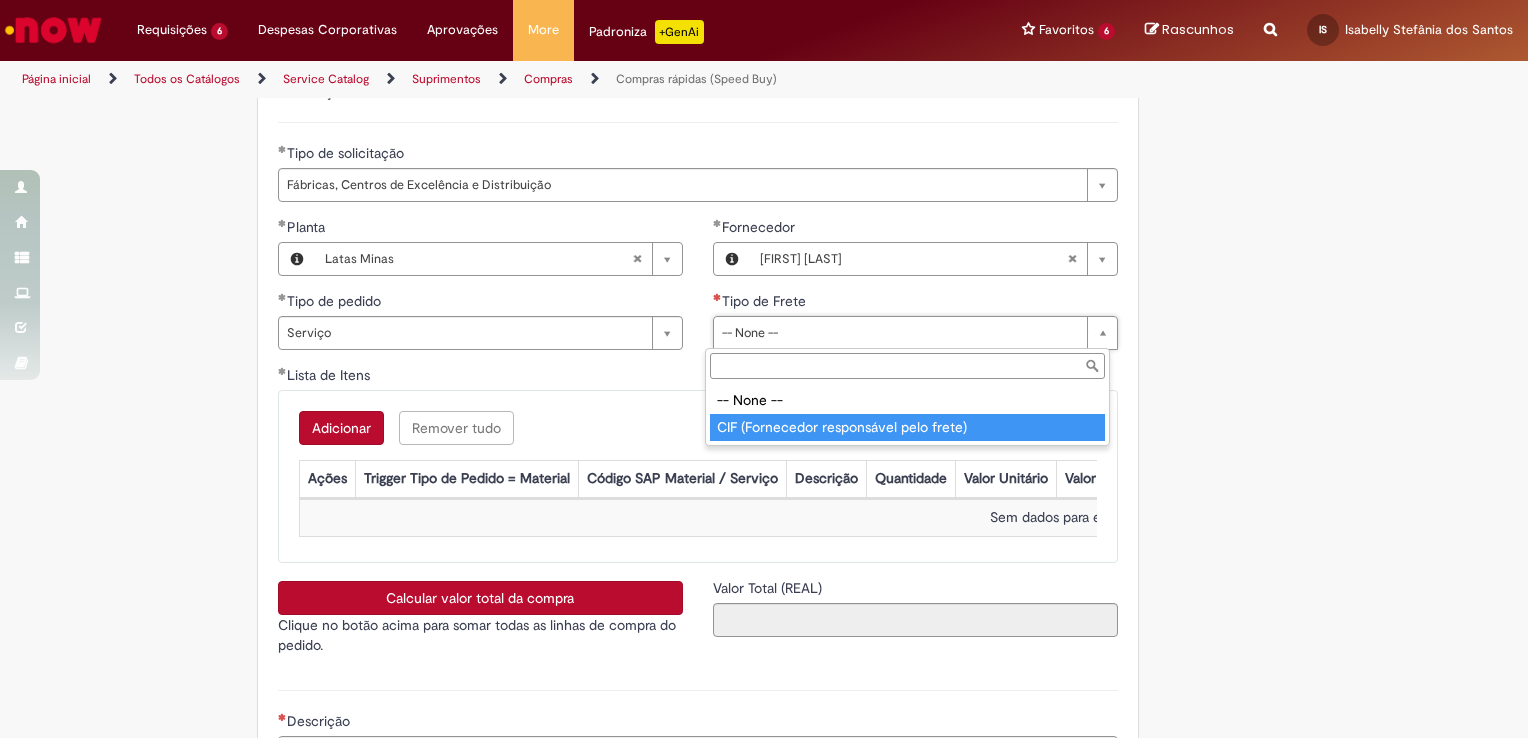 type on "**********" 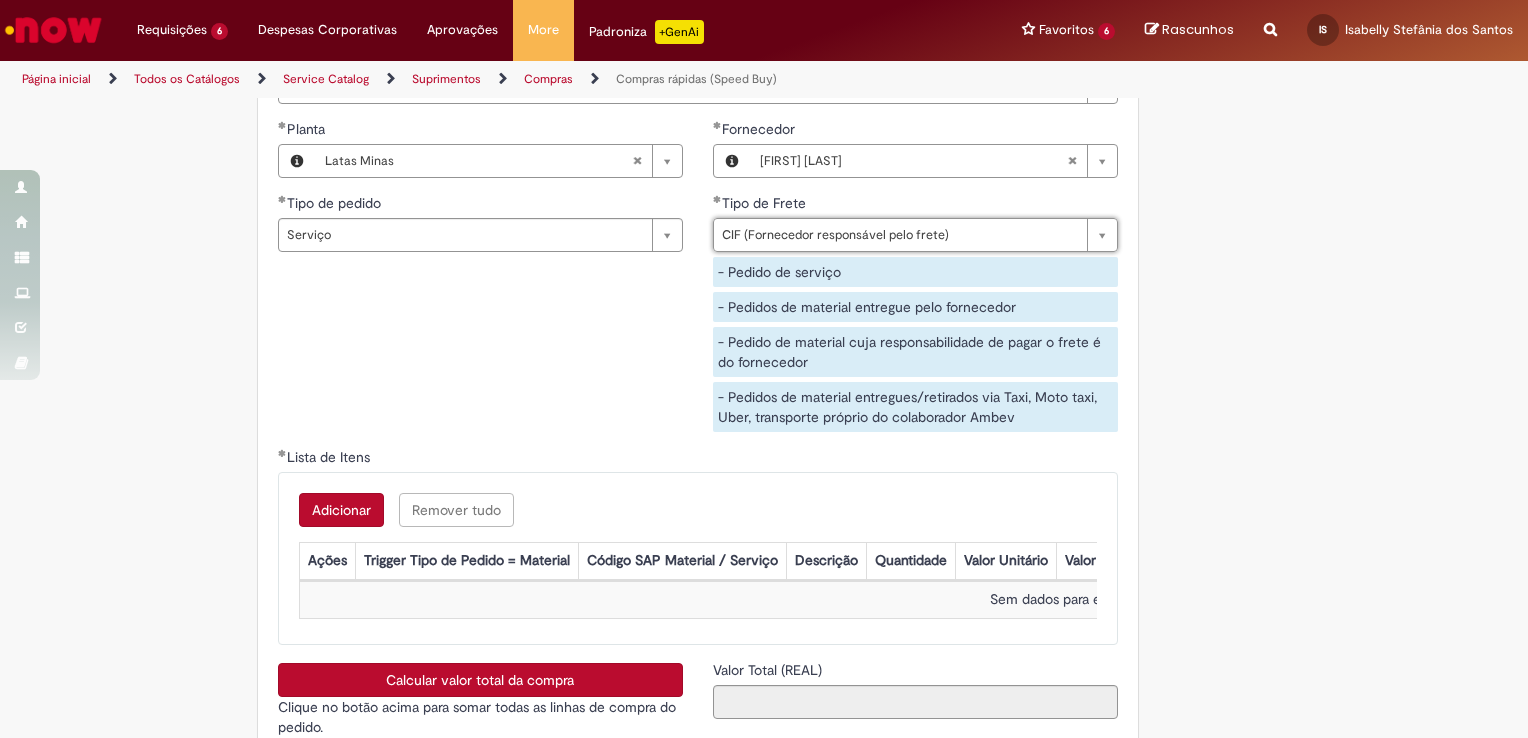scroll, scrollTop: 3000, scrollLeft: 0, axis: vertical 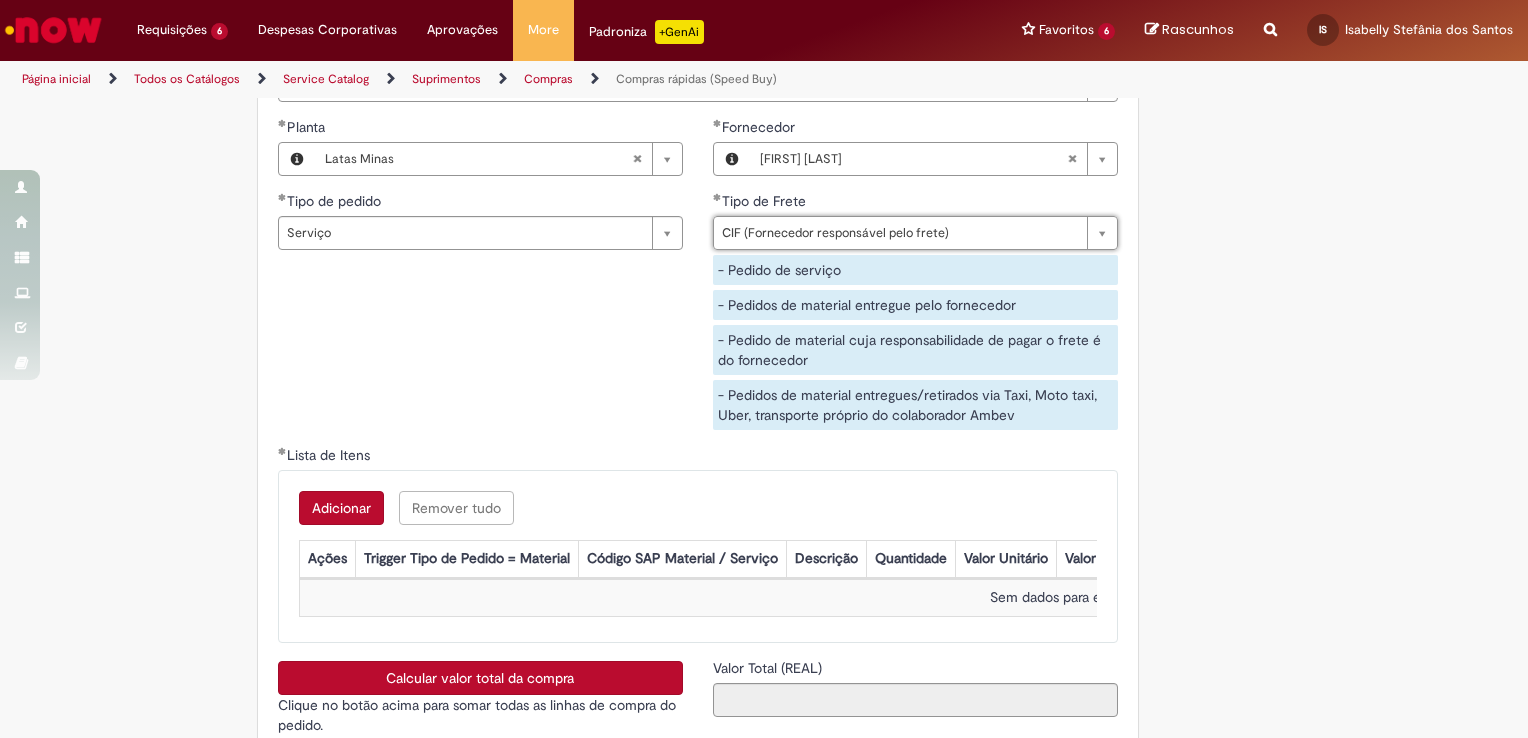 click on "Adicionar" at bounding box center [341, 508] 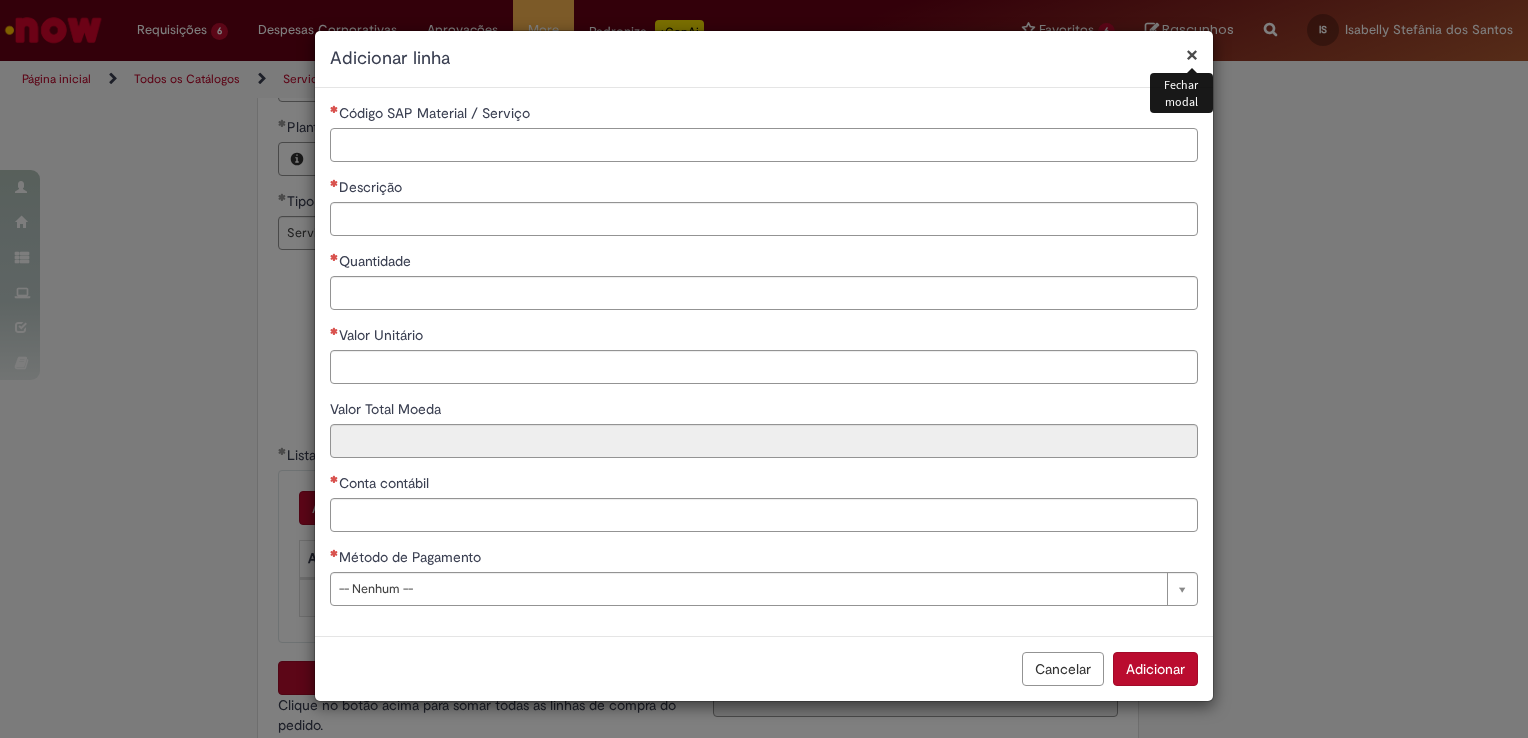 click on "Código SAP Material / Serviço" at bounding box center (764, 145) 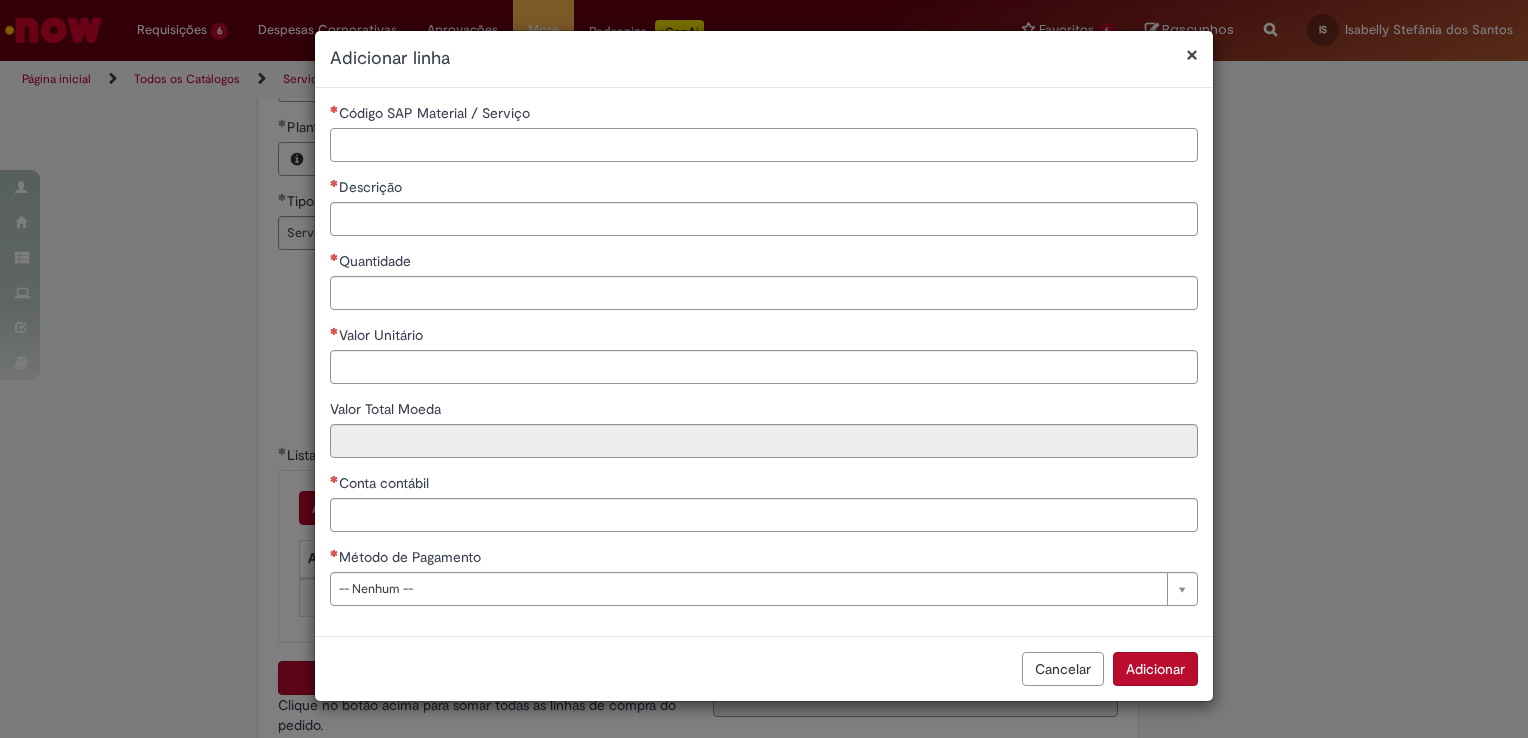 click on "Código SAP Material / Serviço" at bounding box center (764, 145) 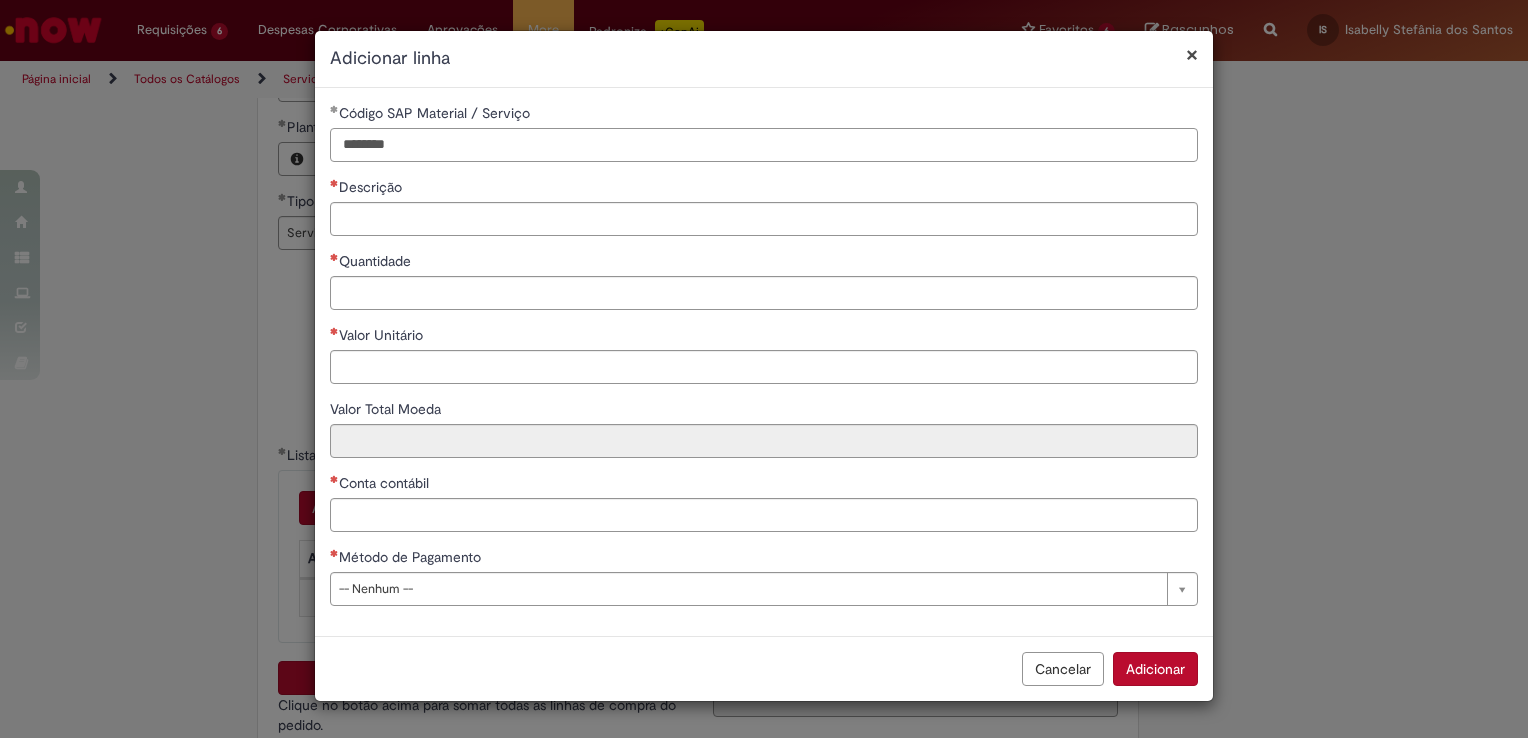 type on "********" 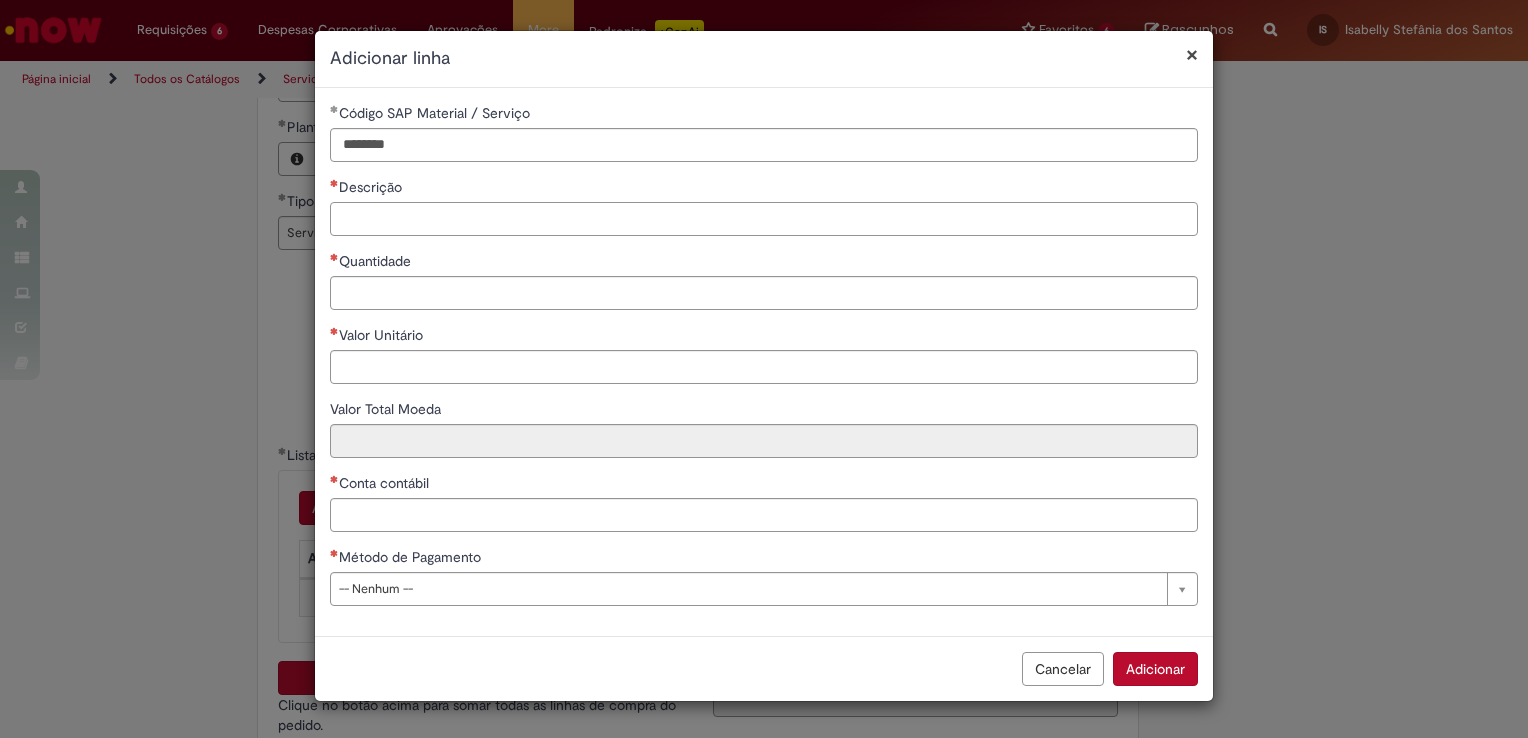 click on "Descrição" at bounding box center (764, 219) 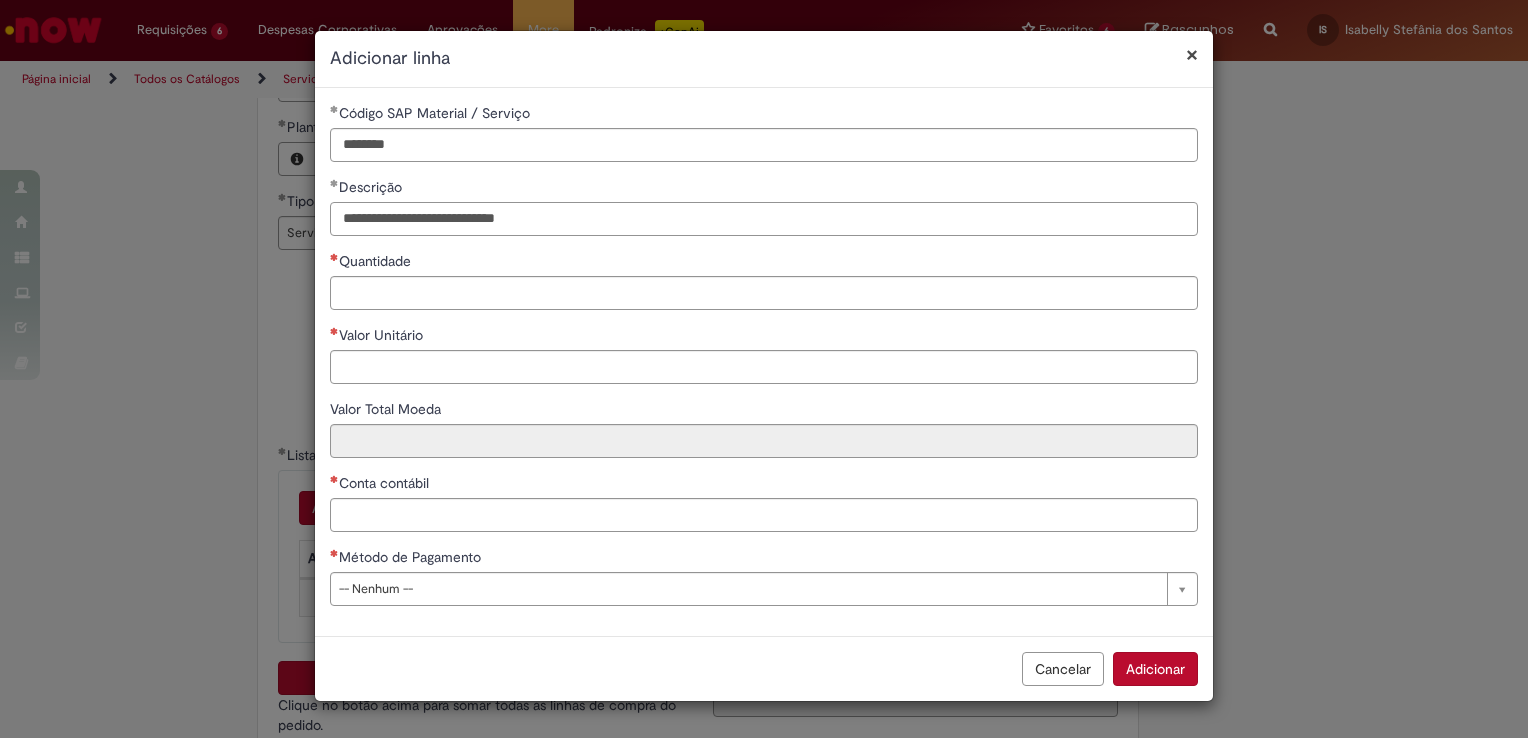 type on "**********" 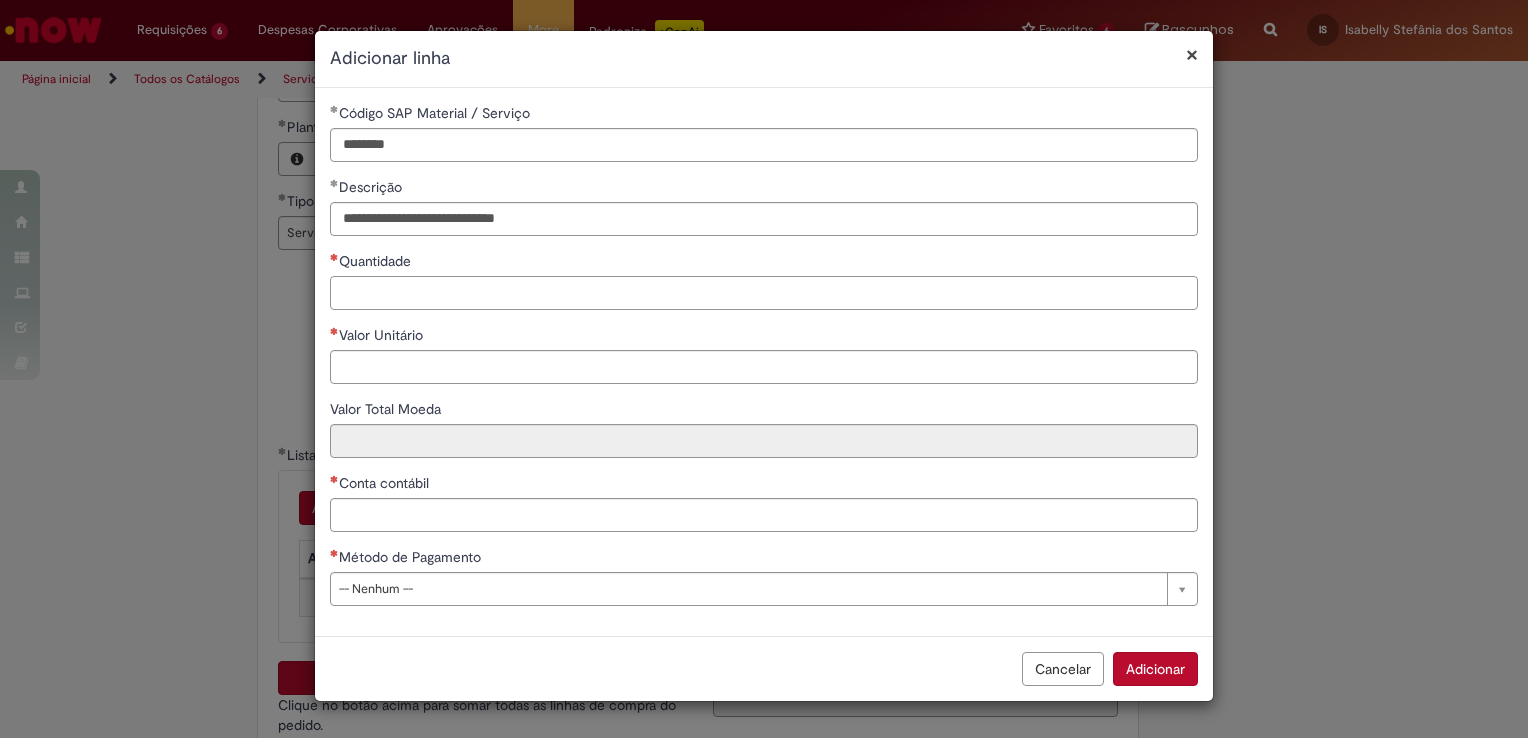 click on "Quantidade" at bounding box center (764, 293) 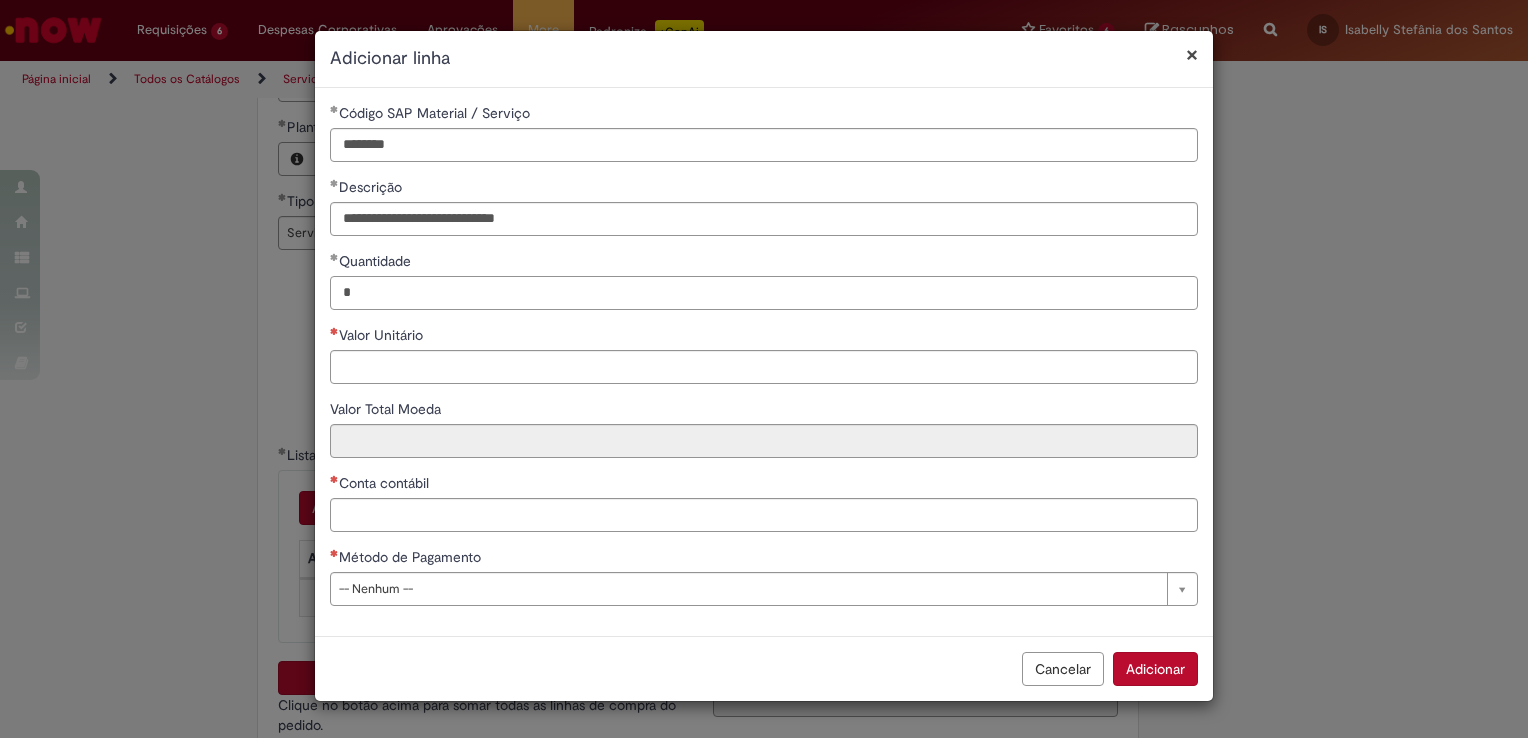 type on "*" 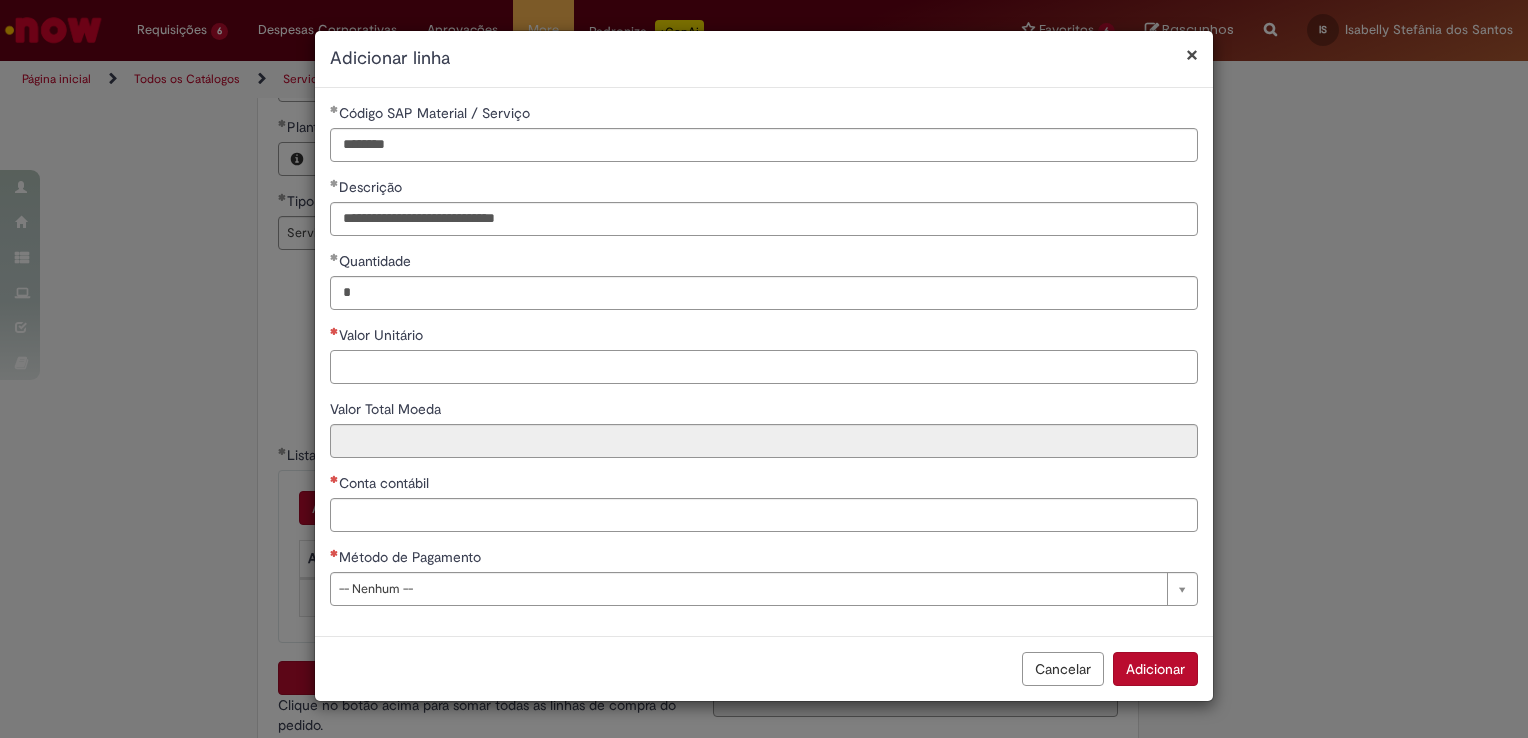 click on "Valor Unitário" at bounding box center [764, 367] 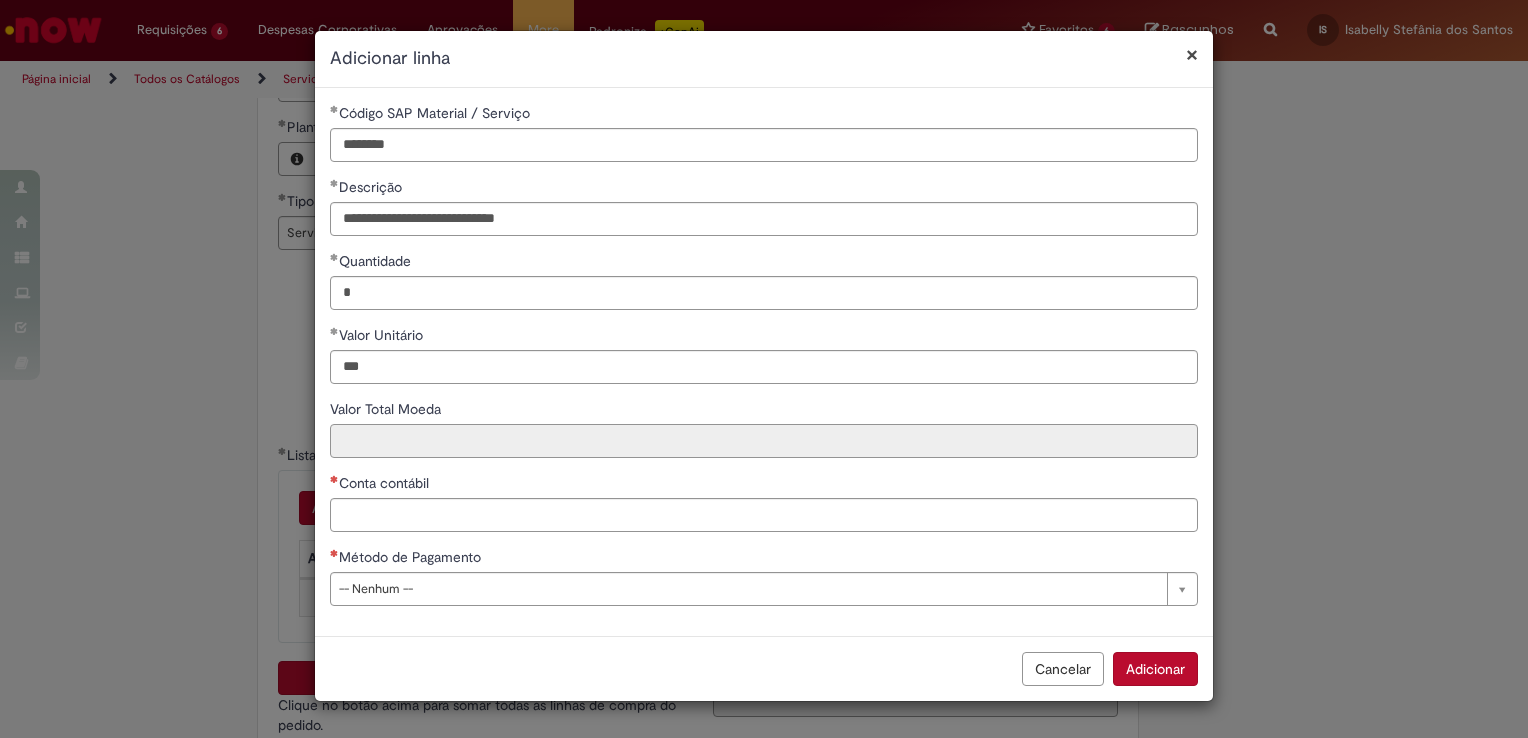 type on "******" 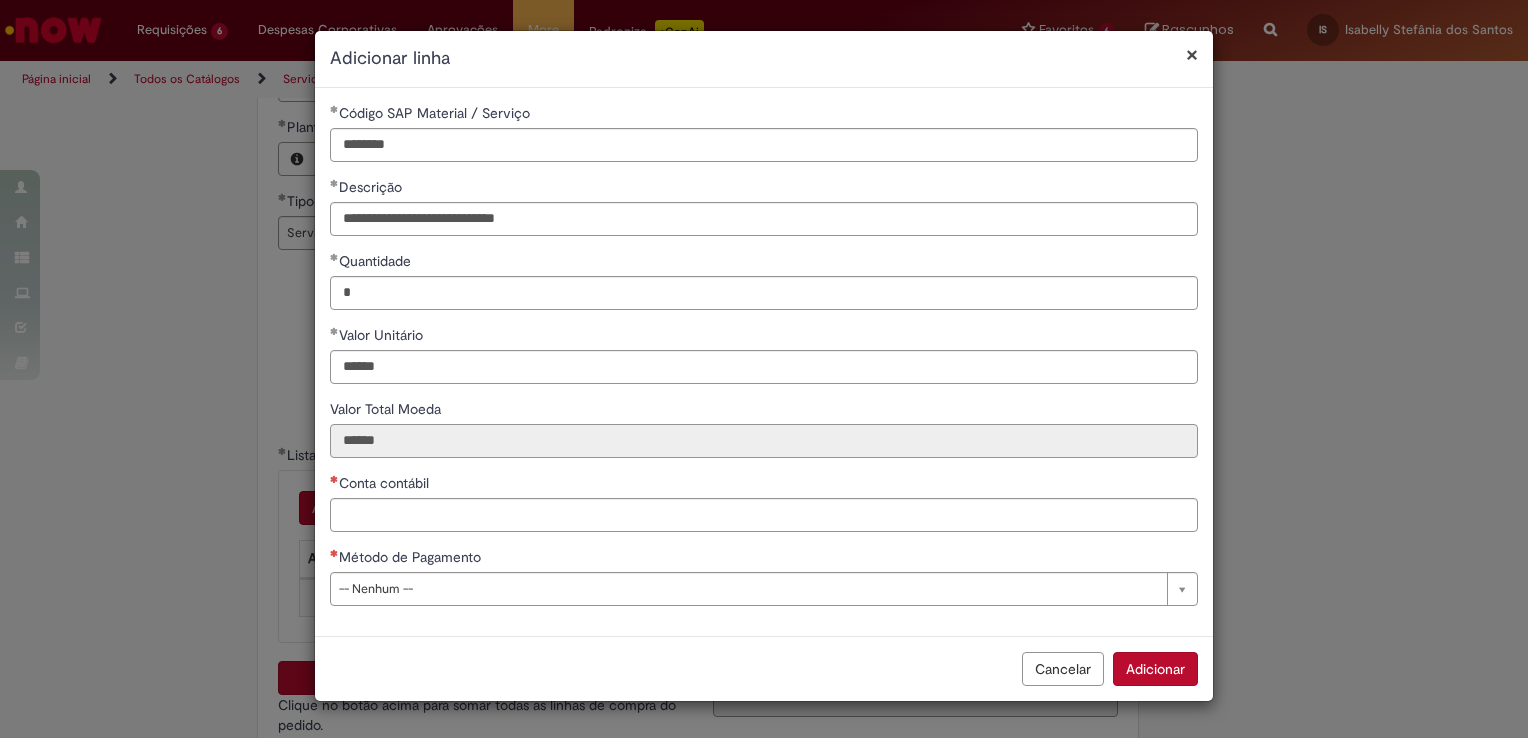 click on "******" at bounding box center (764, 441) 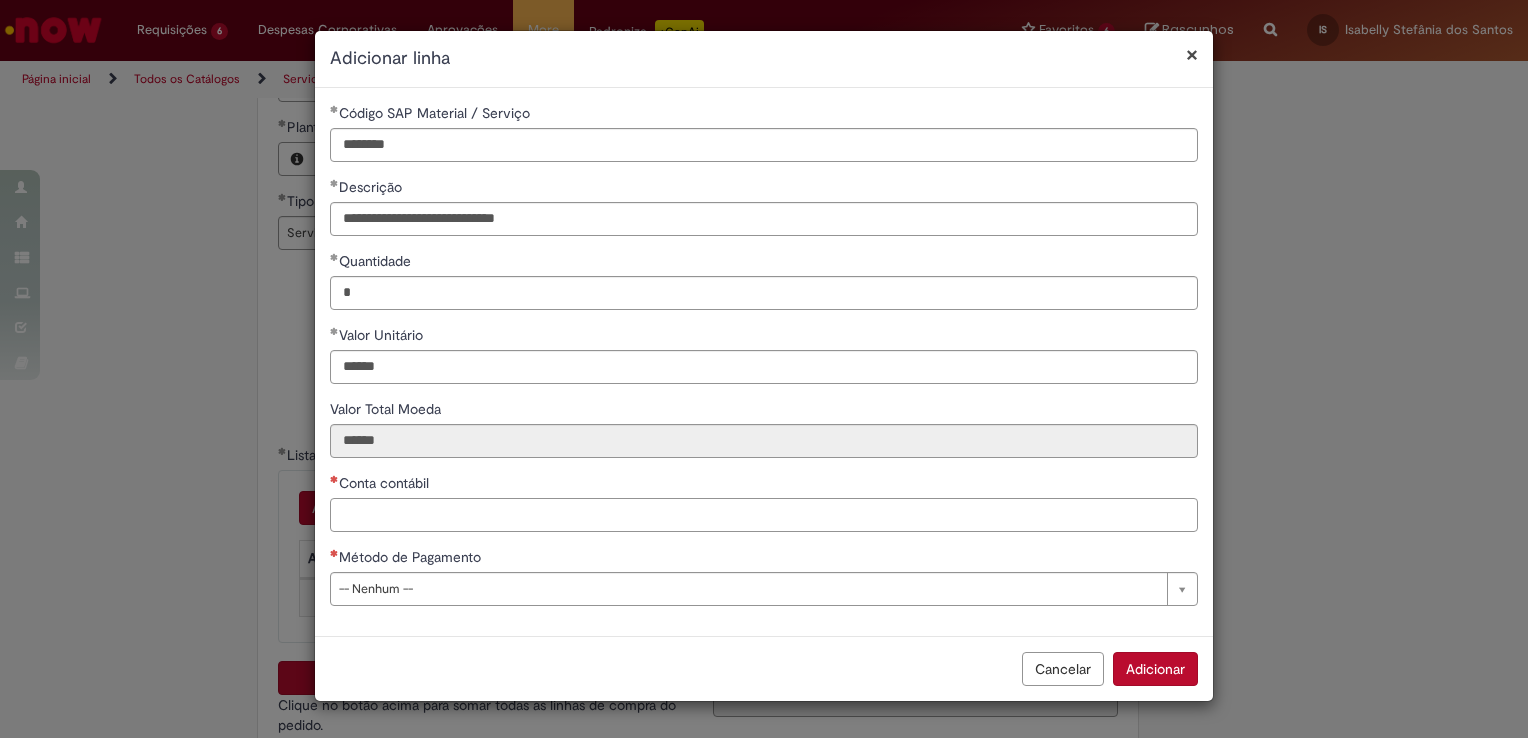 click on "Conta contábil" at bounding box center [764, 515] 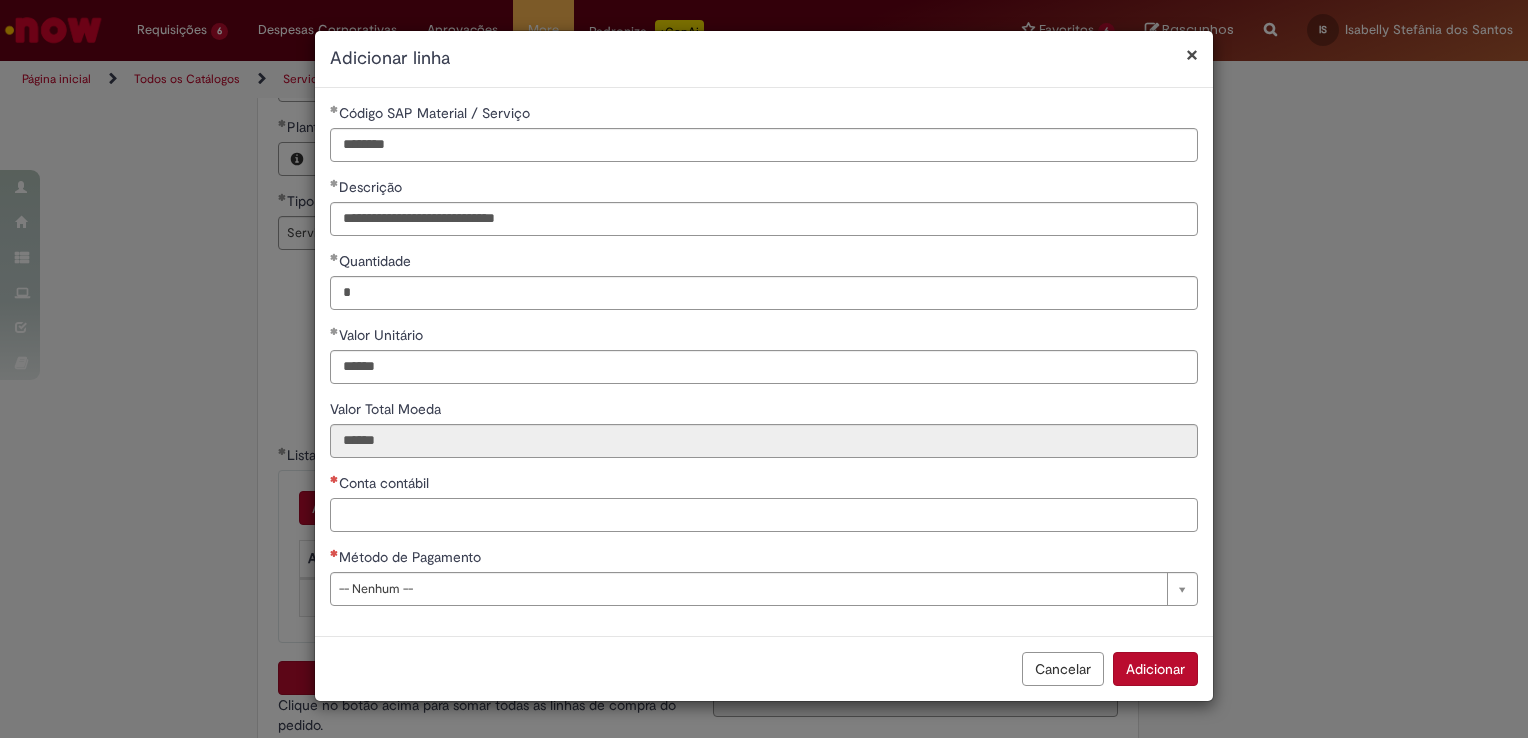 click on "Conta contábil" at bounding box center (764, 515) 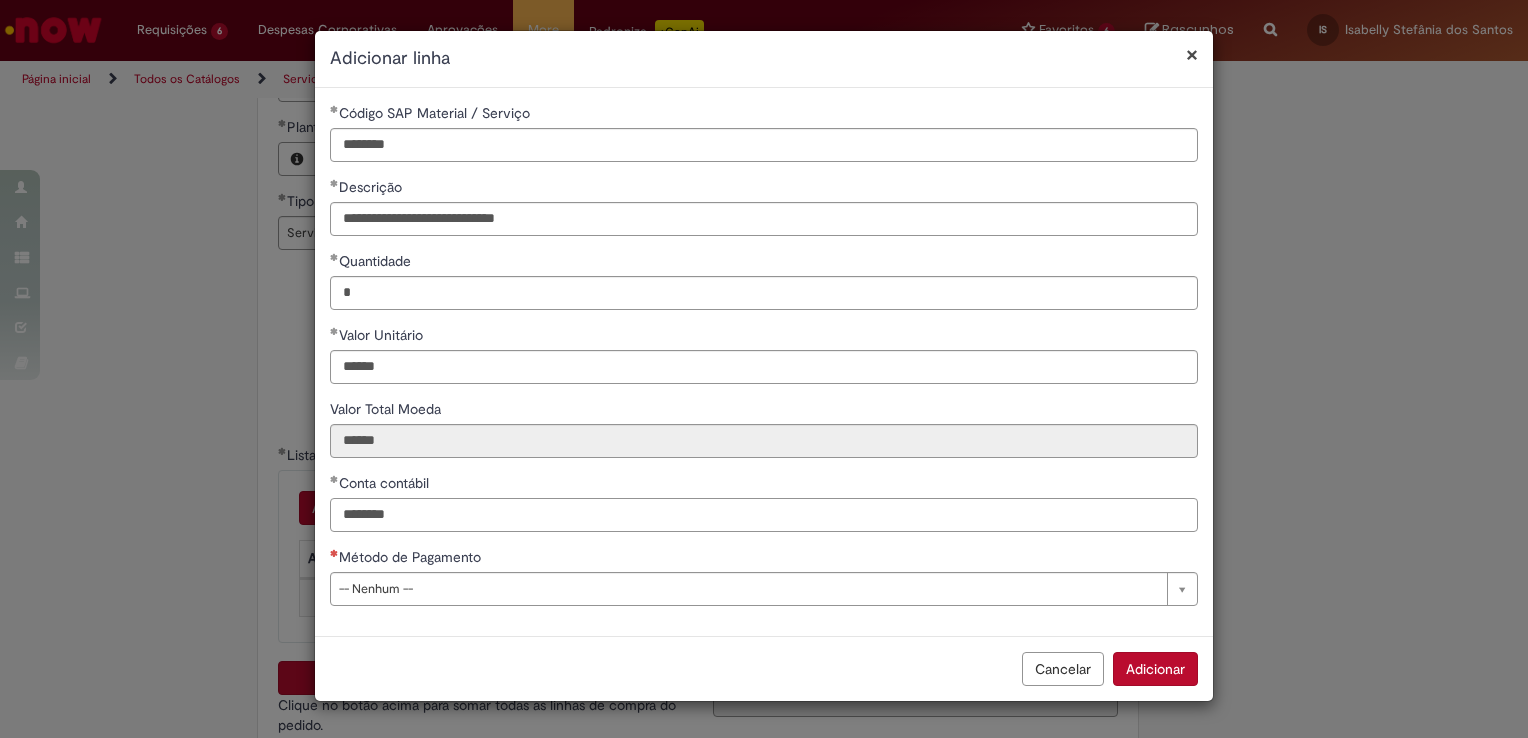 type on "********" 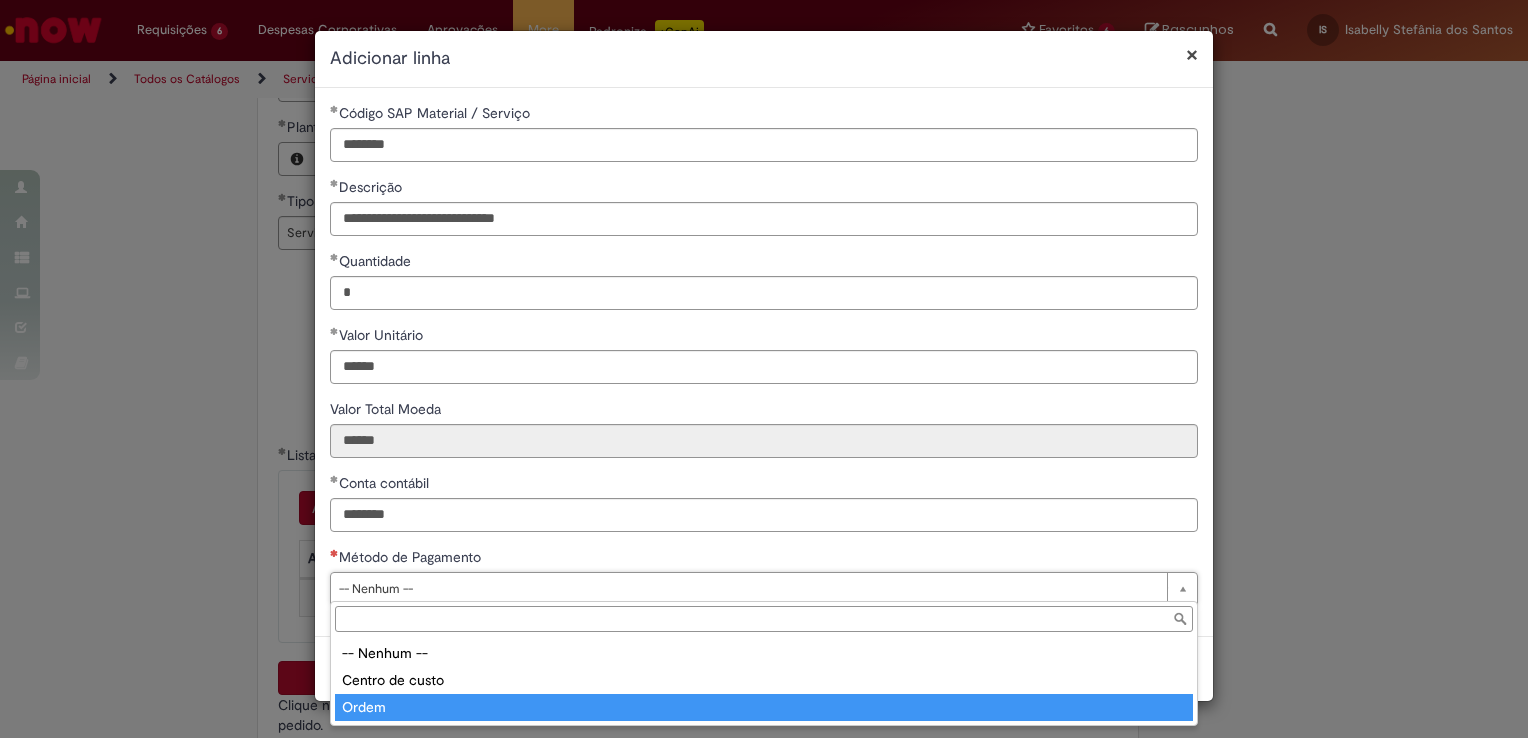 type on "*****" 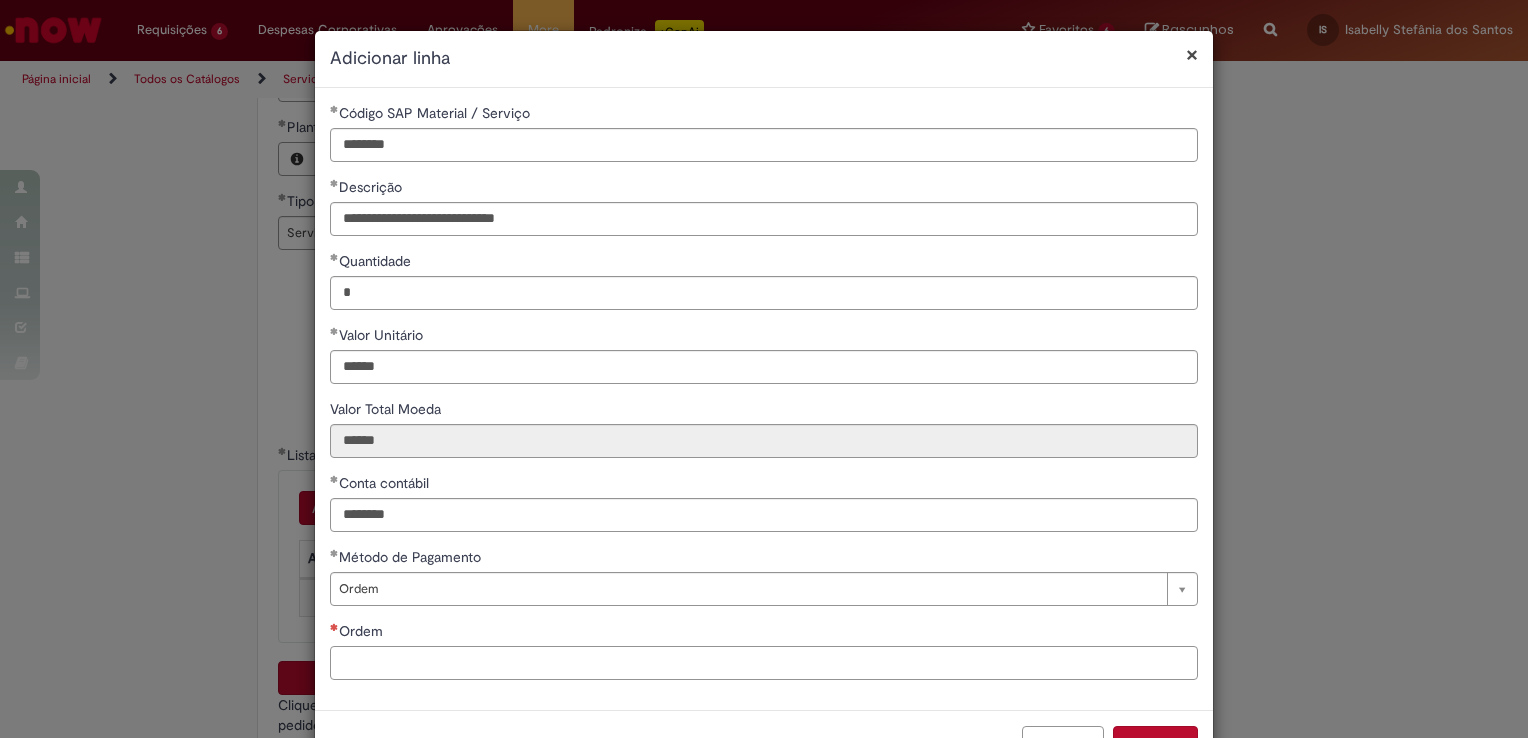click on "Ordem" at bounding box center [764, 663] 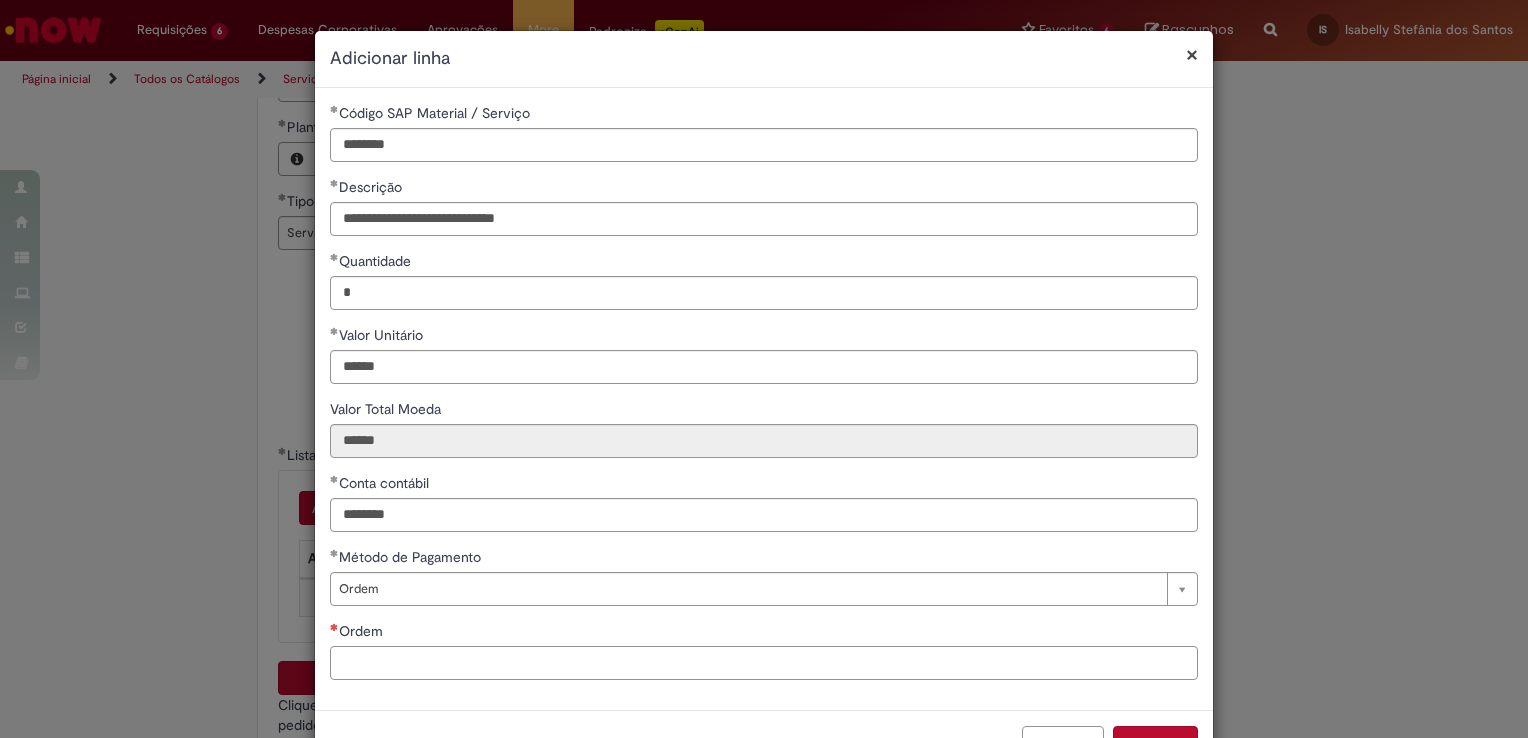 paste on "**********" 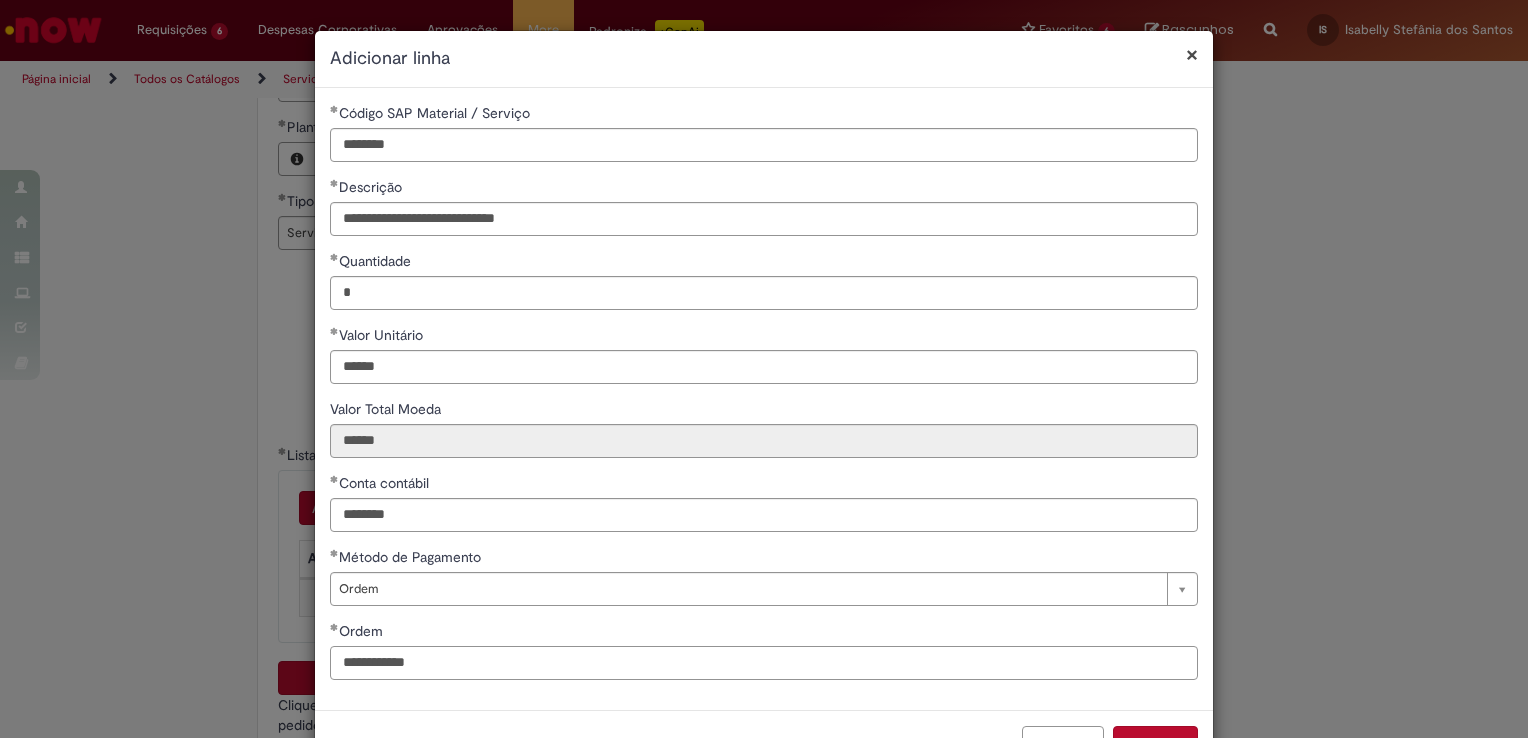 type on "**********" 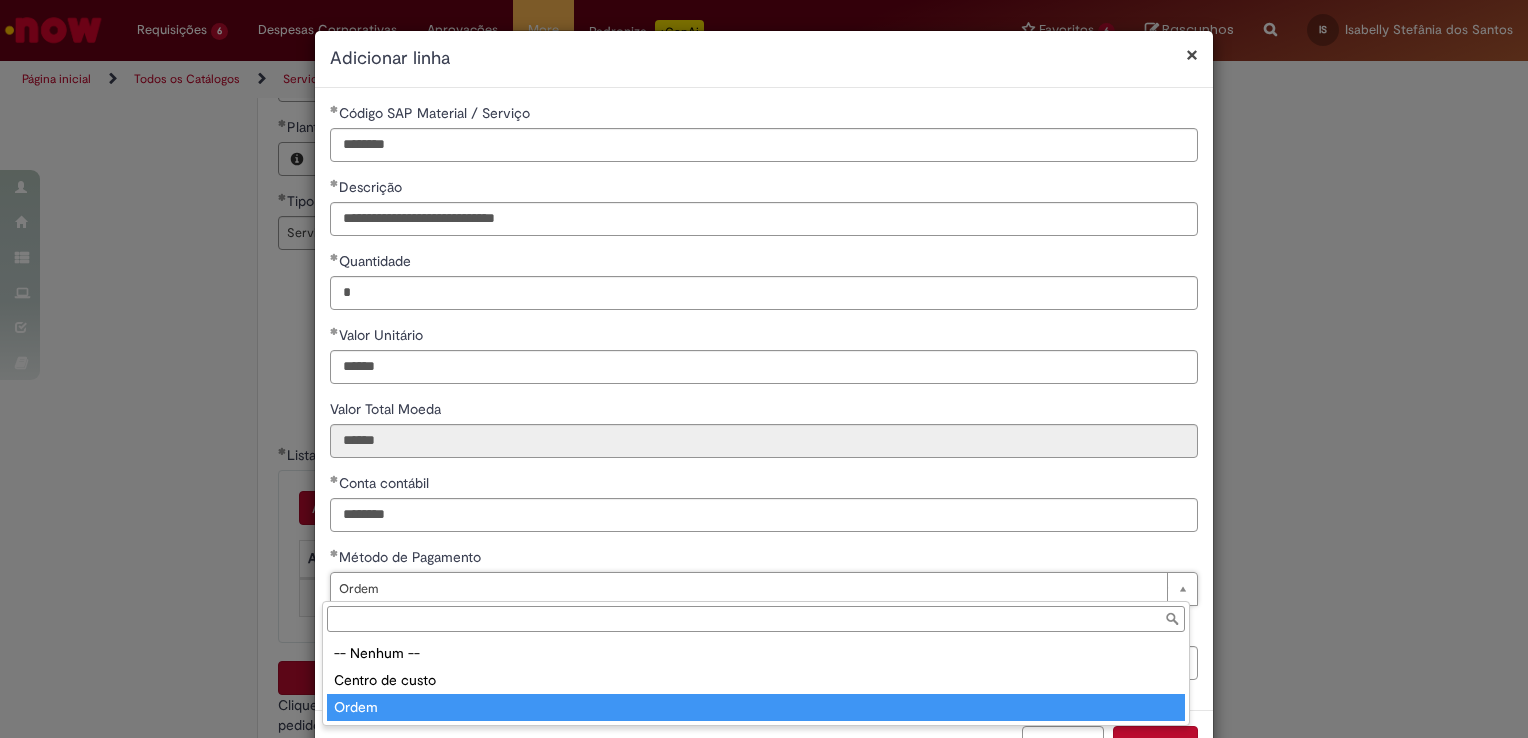 type on "*****" 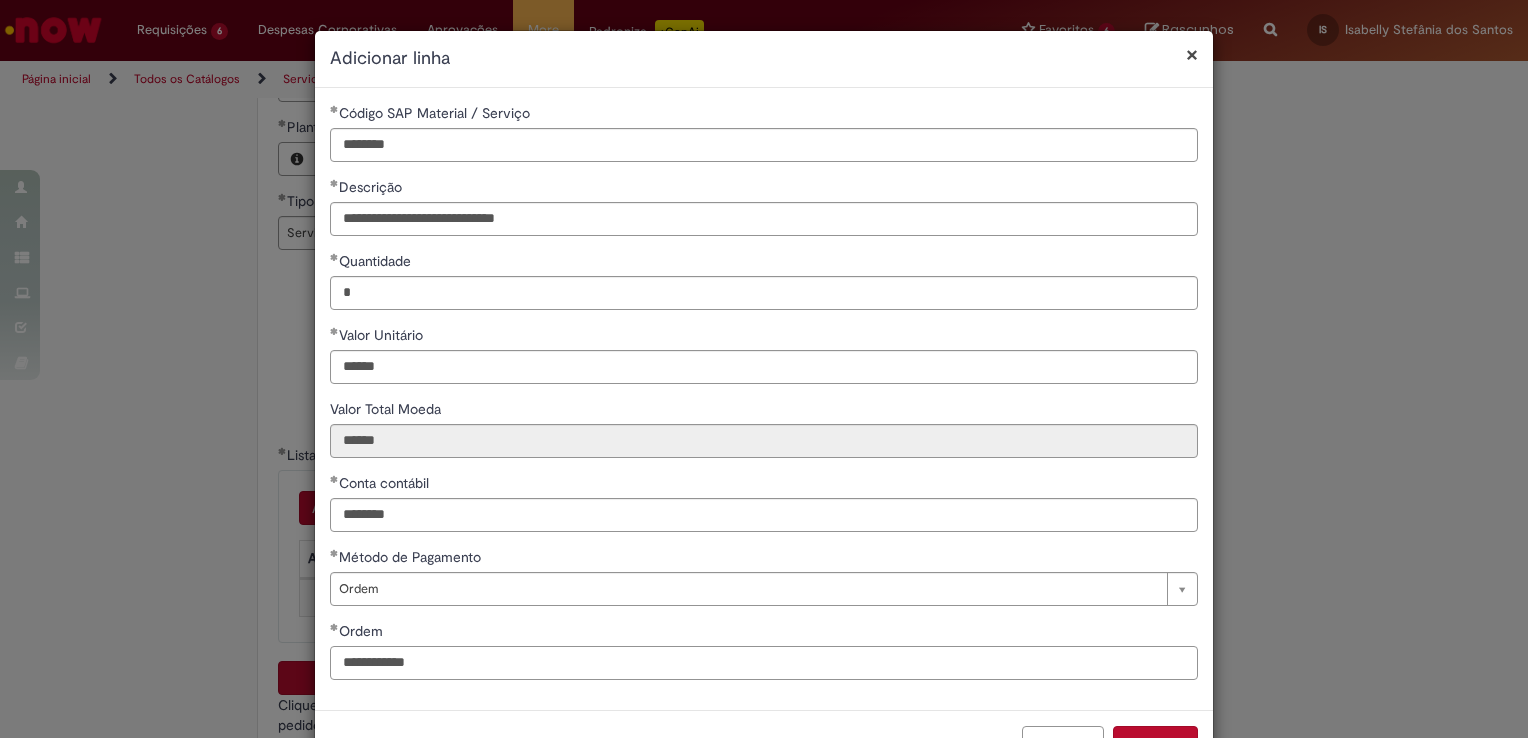 scroll, scrollTop: 0, scrollLeft: 0, axis: both 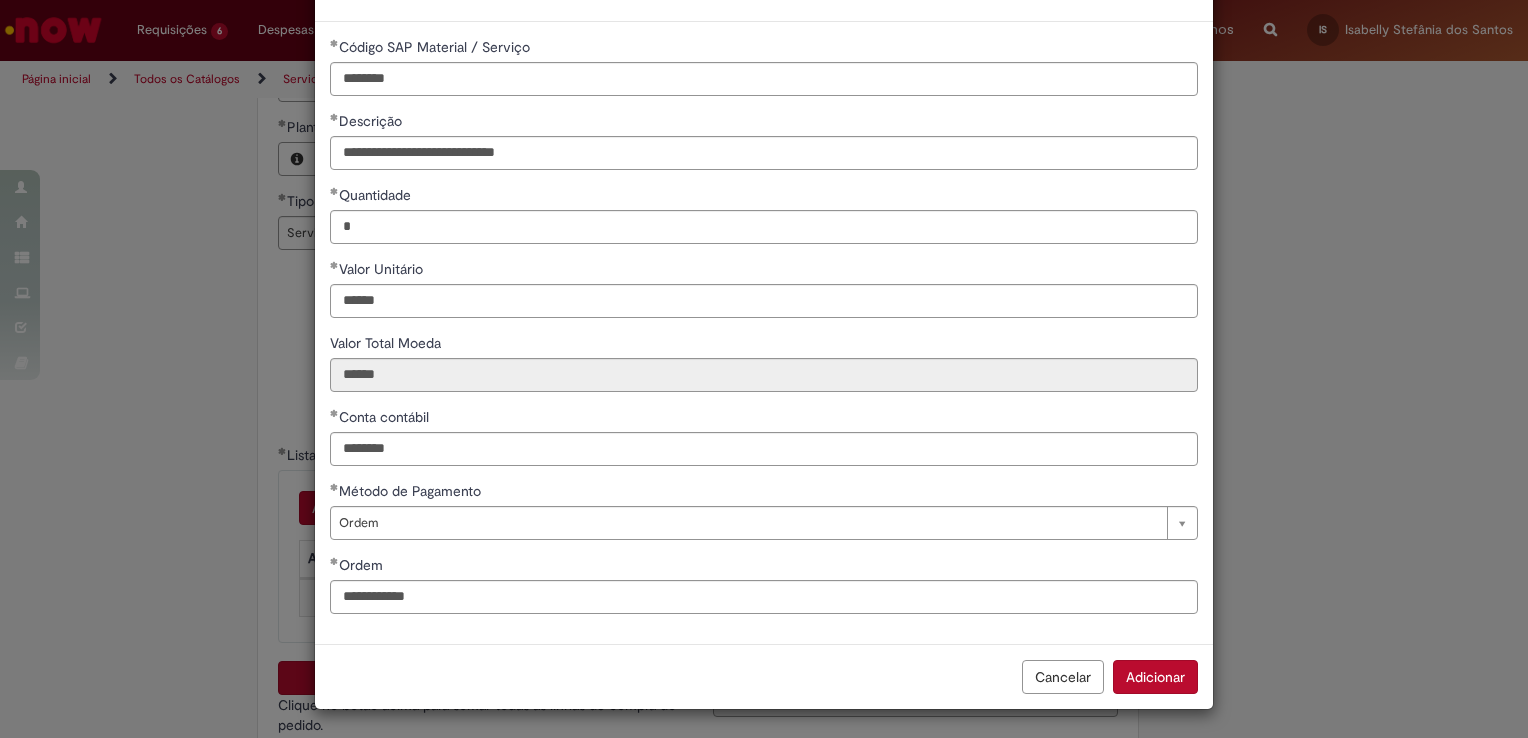 click on "Adicionar" at bounding box center [1155, 677] 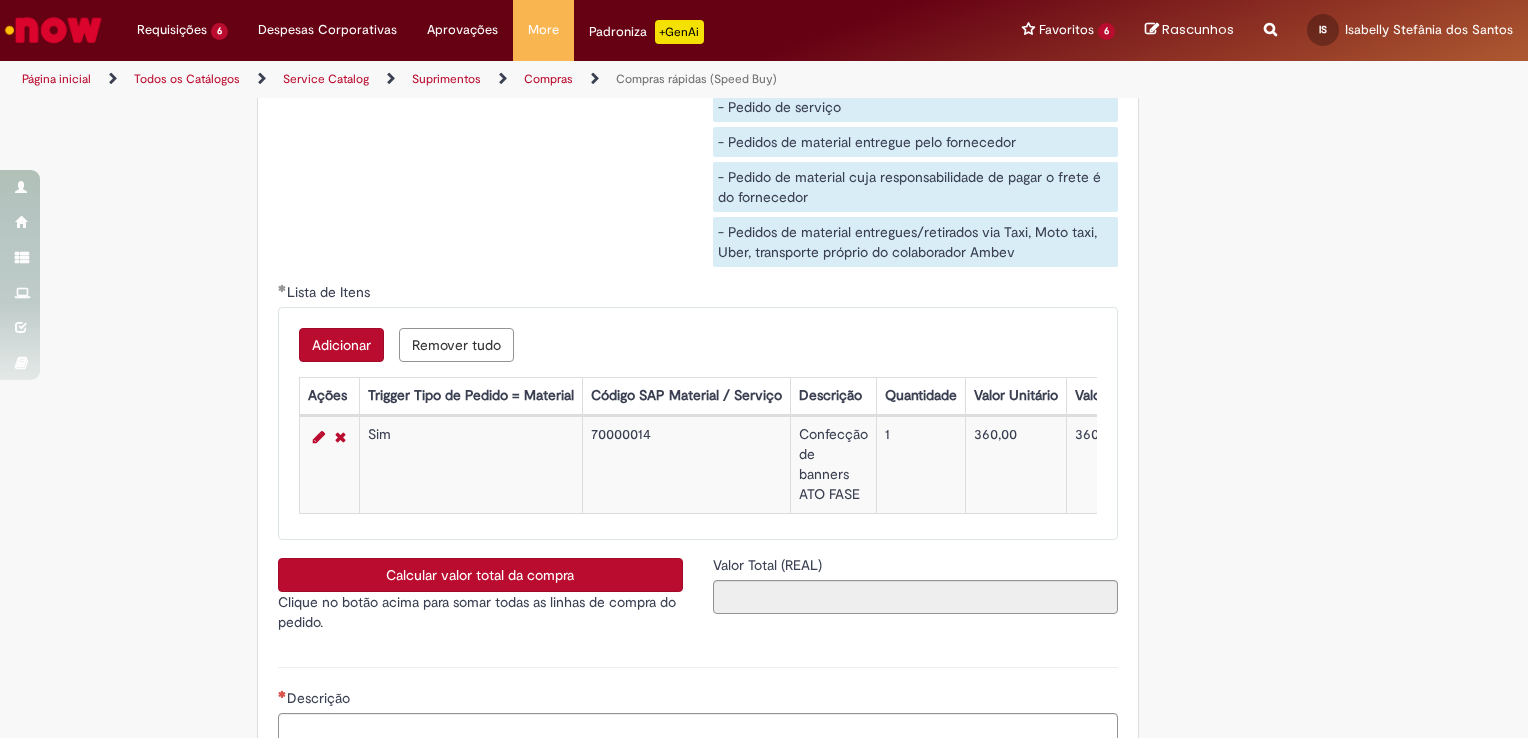 scroll, scrollTop: 3200, scrollLeft: 0, axis: vertical 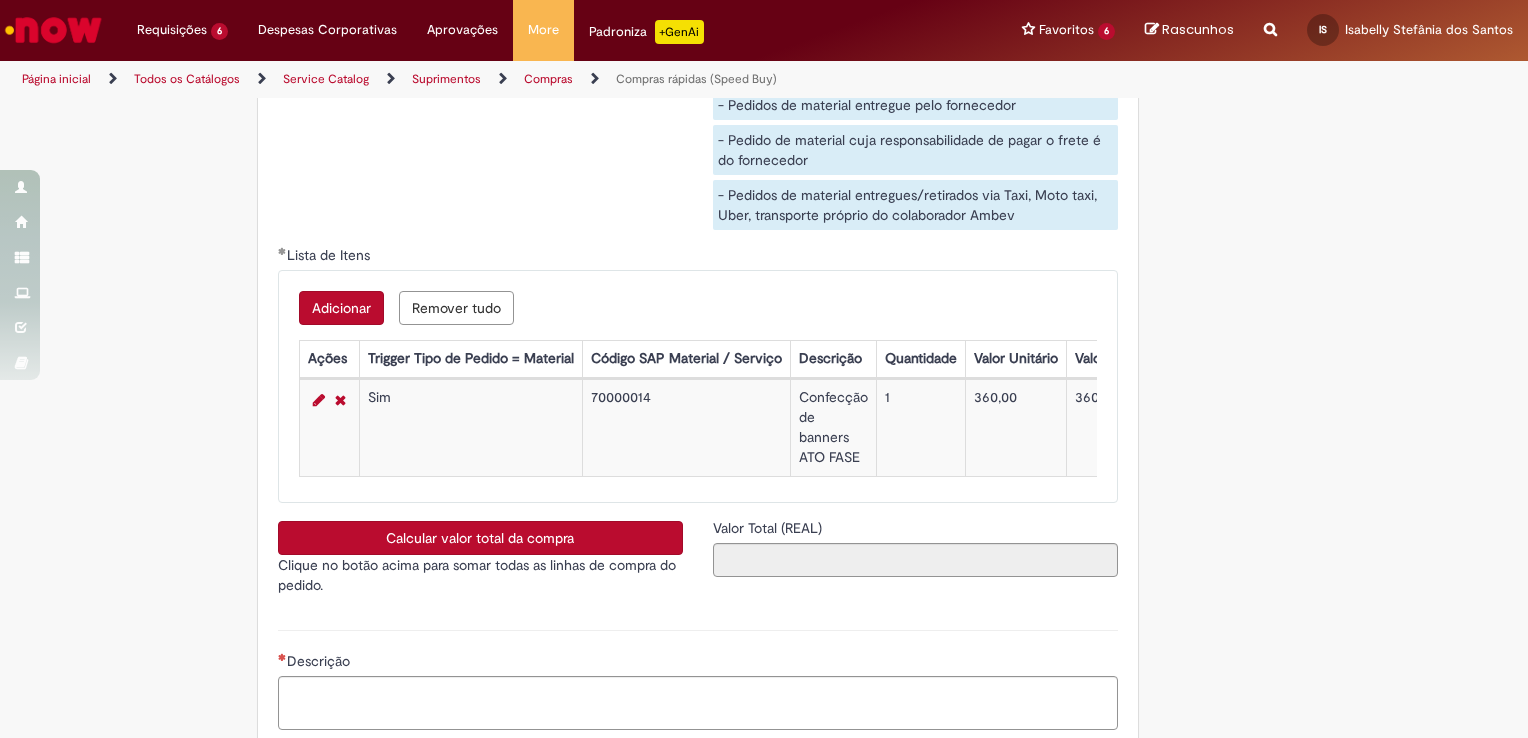 click on "Calcular valor total da compra" at bounding box center [480, 538] 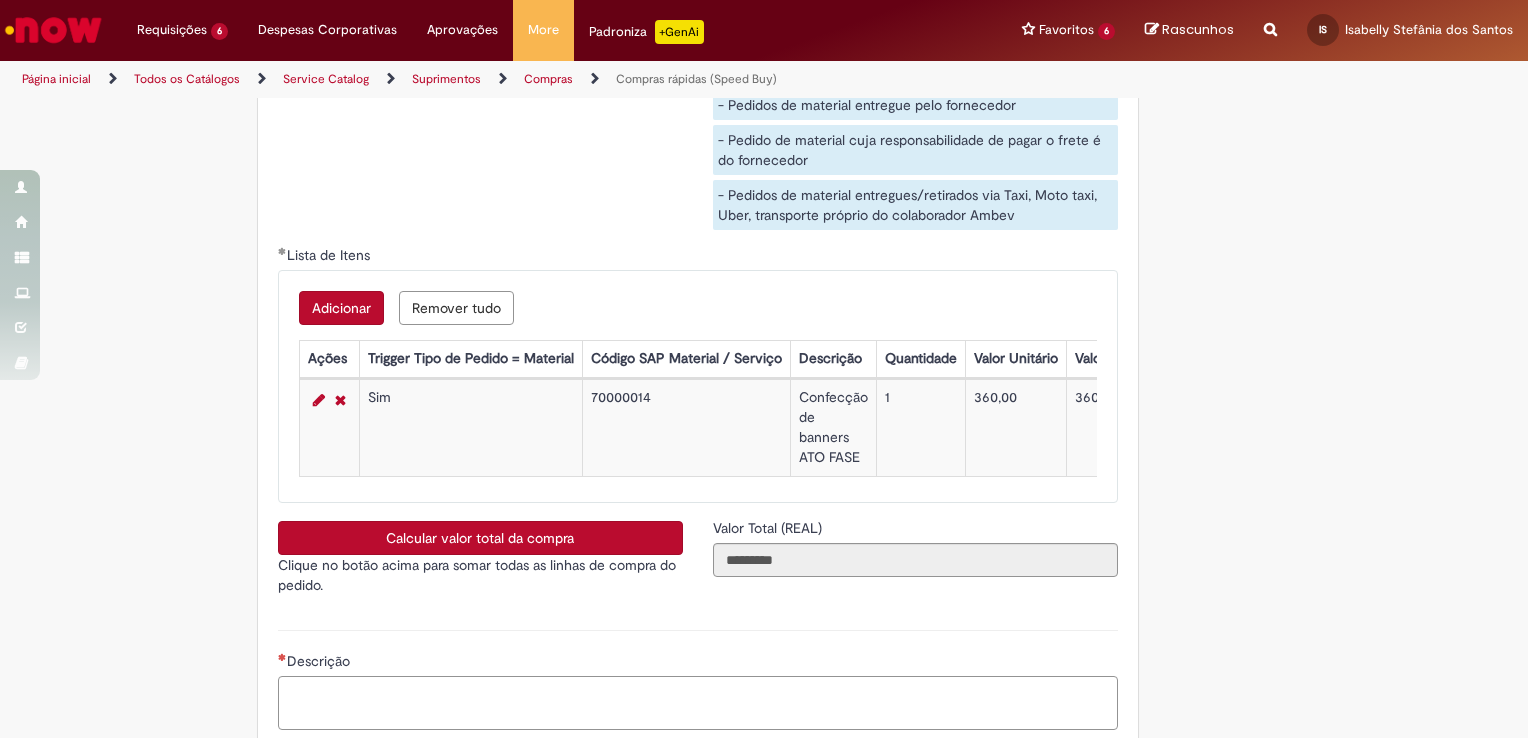 click on "Descrição" at bounding box center [698, 703] 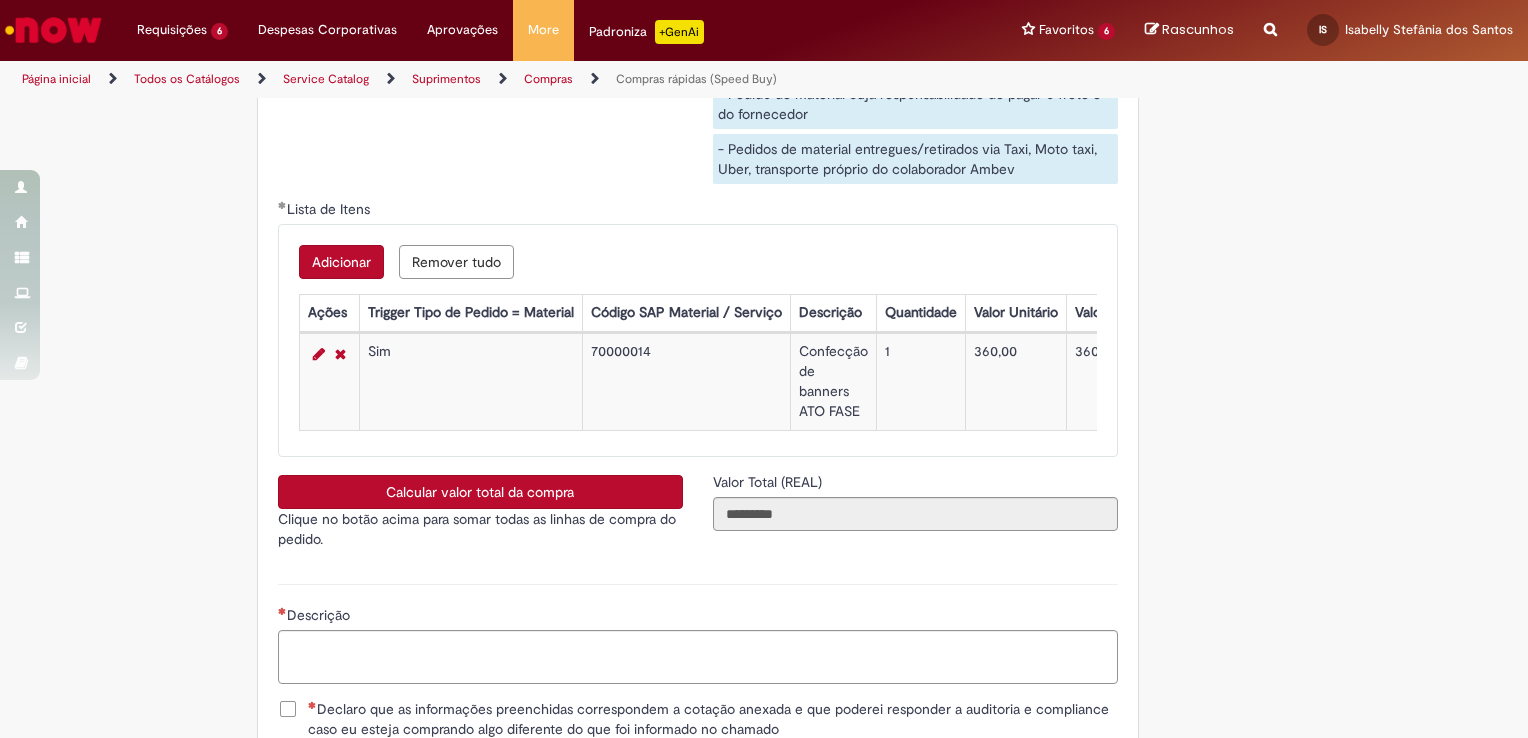 scroll, scrollTop: 3300, scrollLeft: 0, axis: vertical 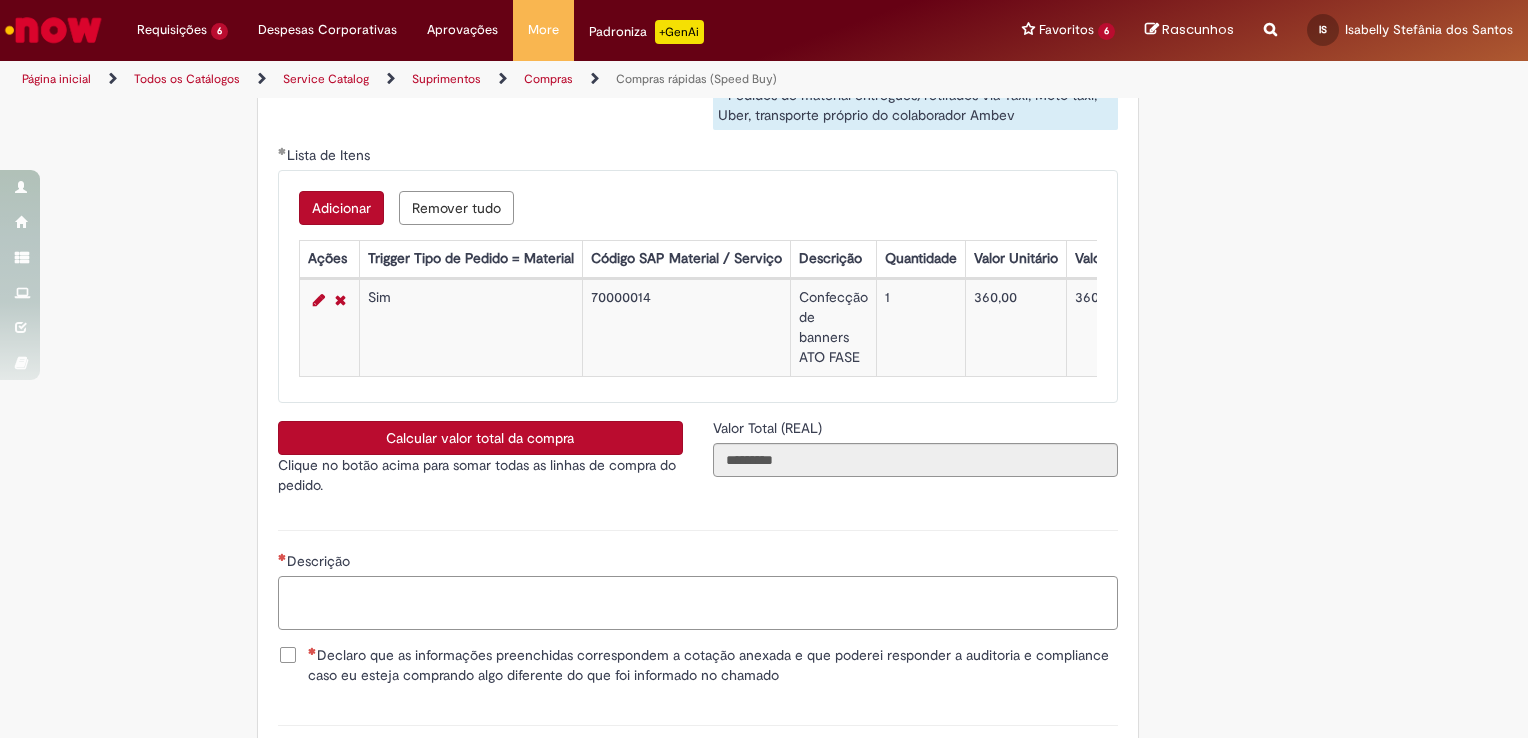 click on "Descrição" at bounding box center [698, 603] 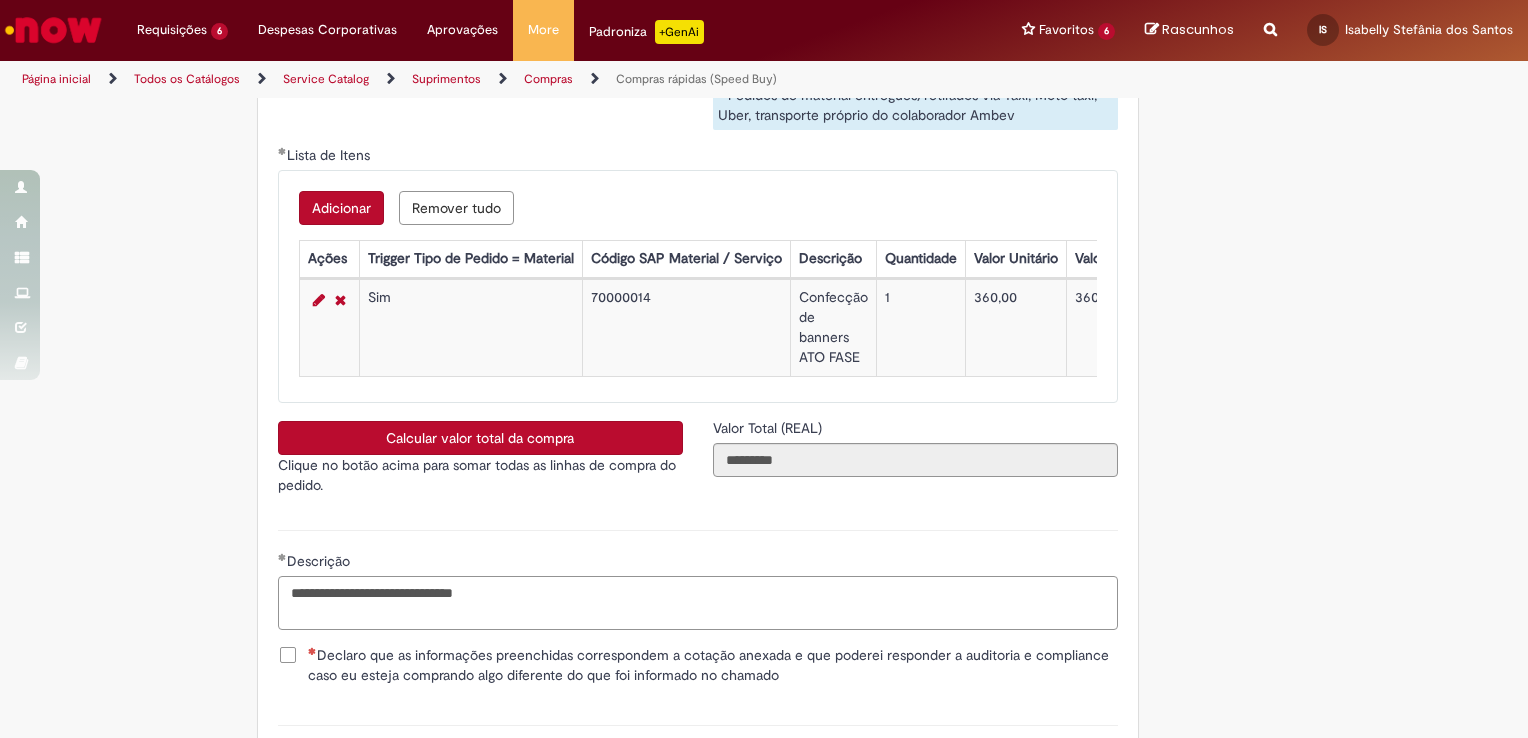 type on "**********" 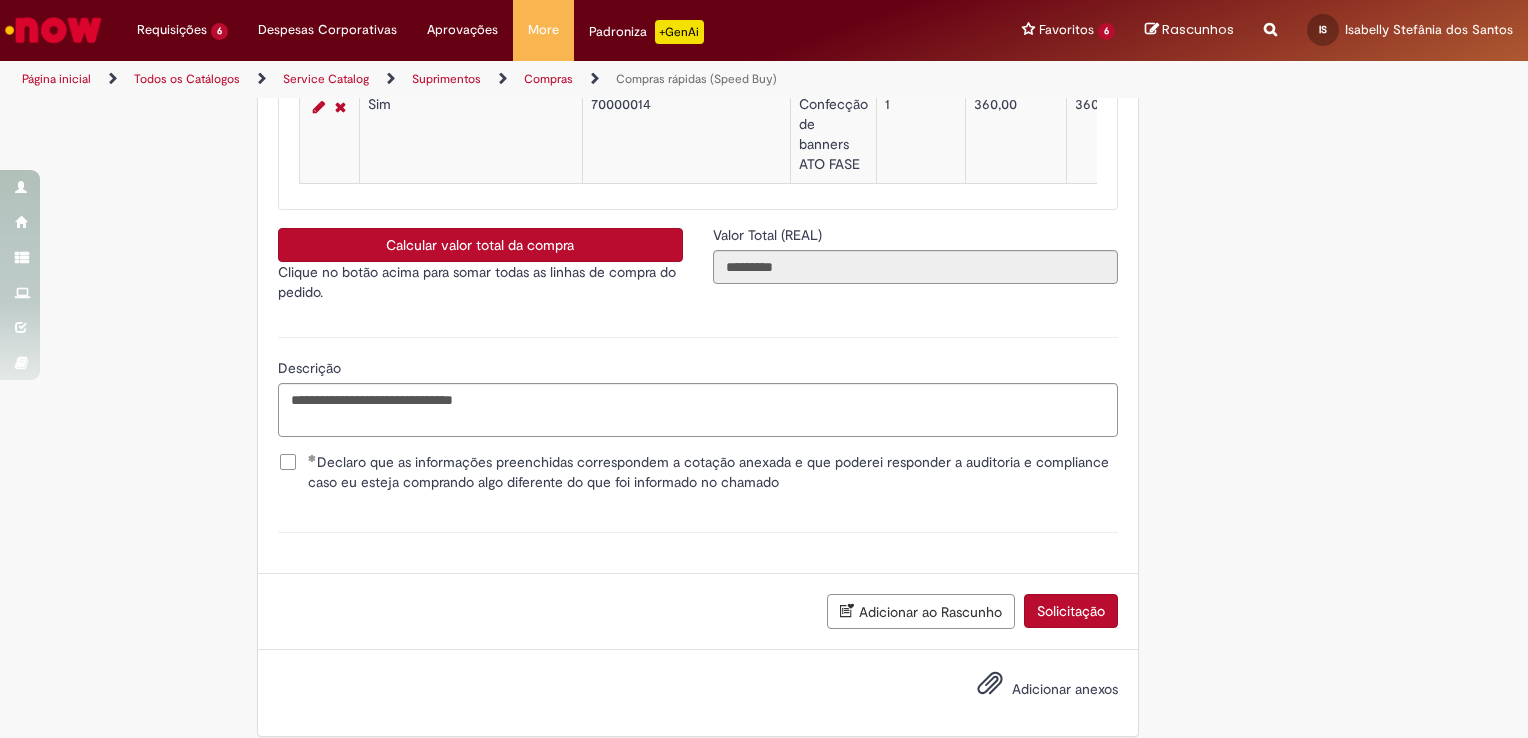 scroll, scrollTop: 3500, scrollLeft: 0, axis: vertical 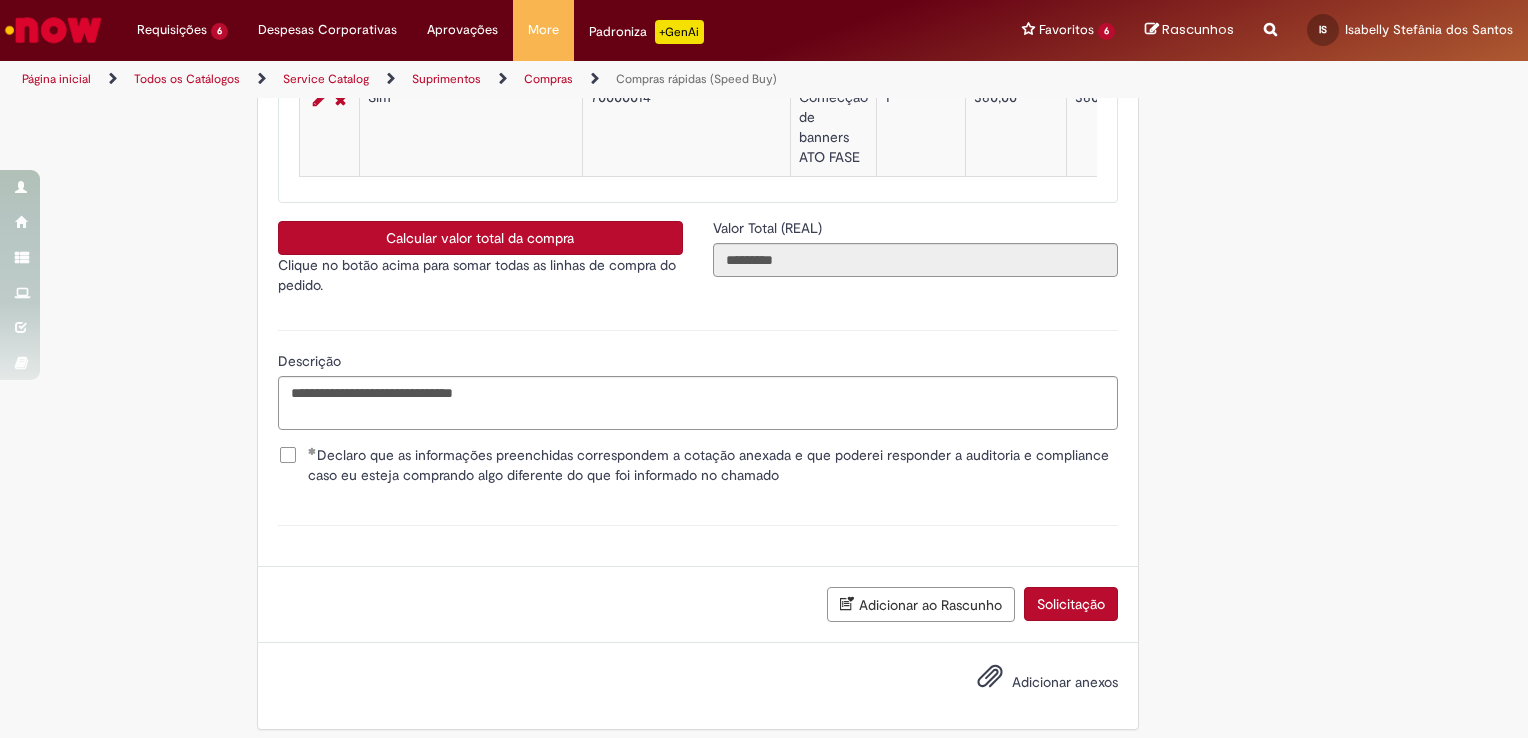 click on "Adicionar anexos" at bounding box center [1065, 682] 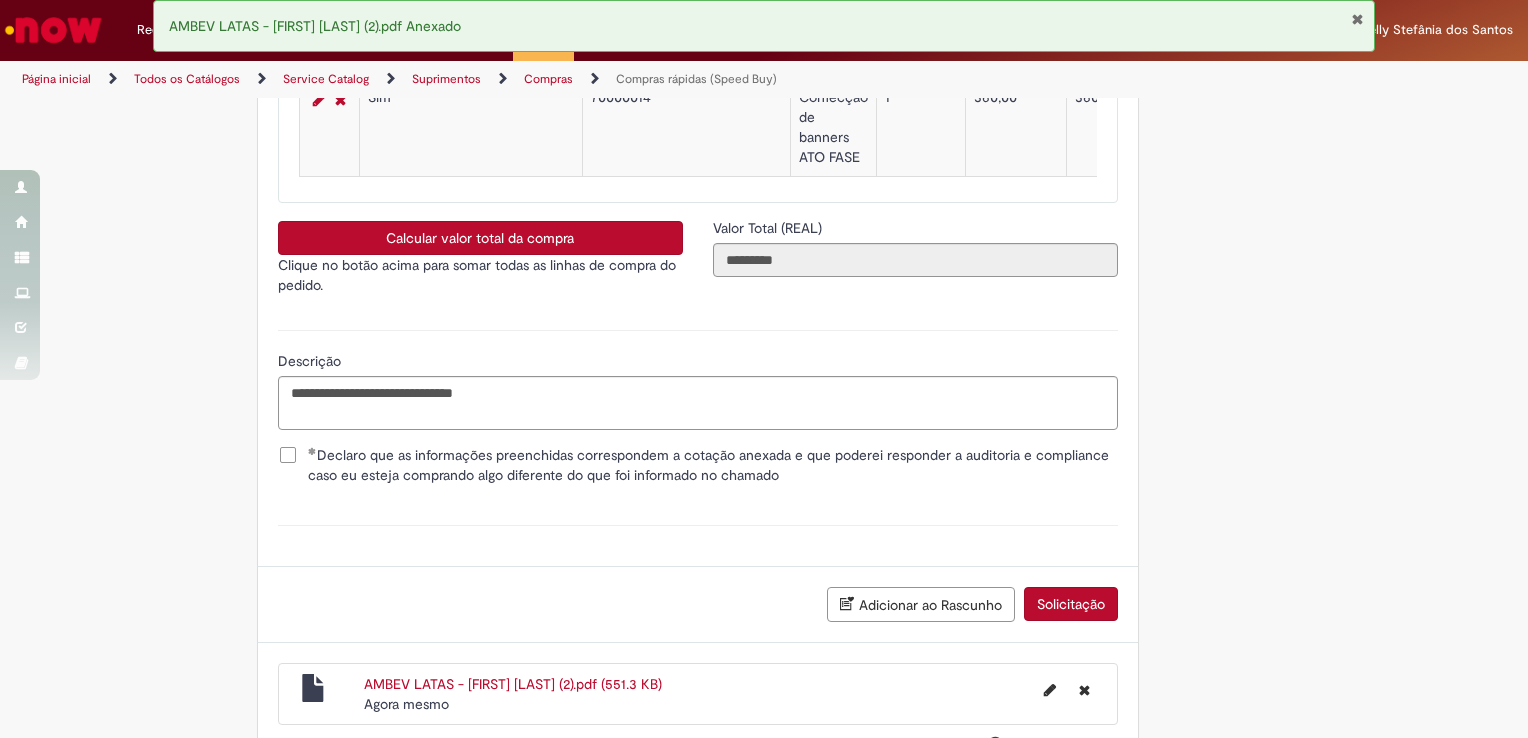click on "Calcular valor total da compra" at bounding box center (480, 238) 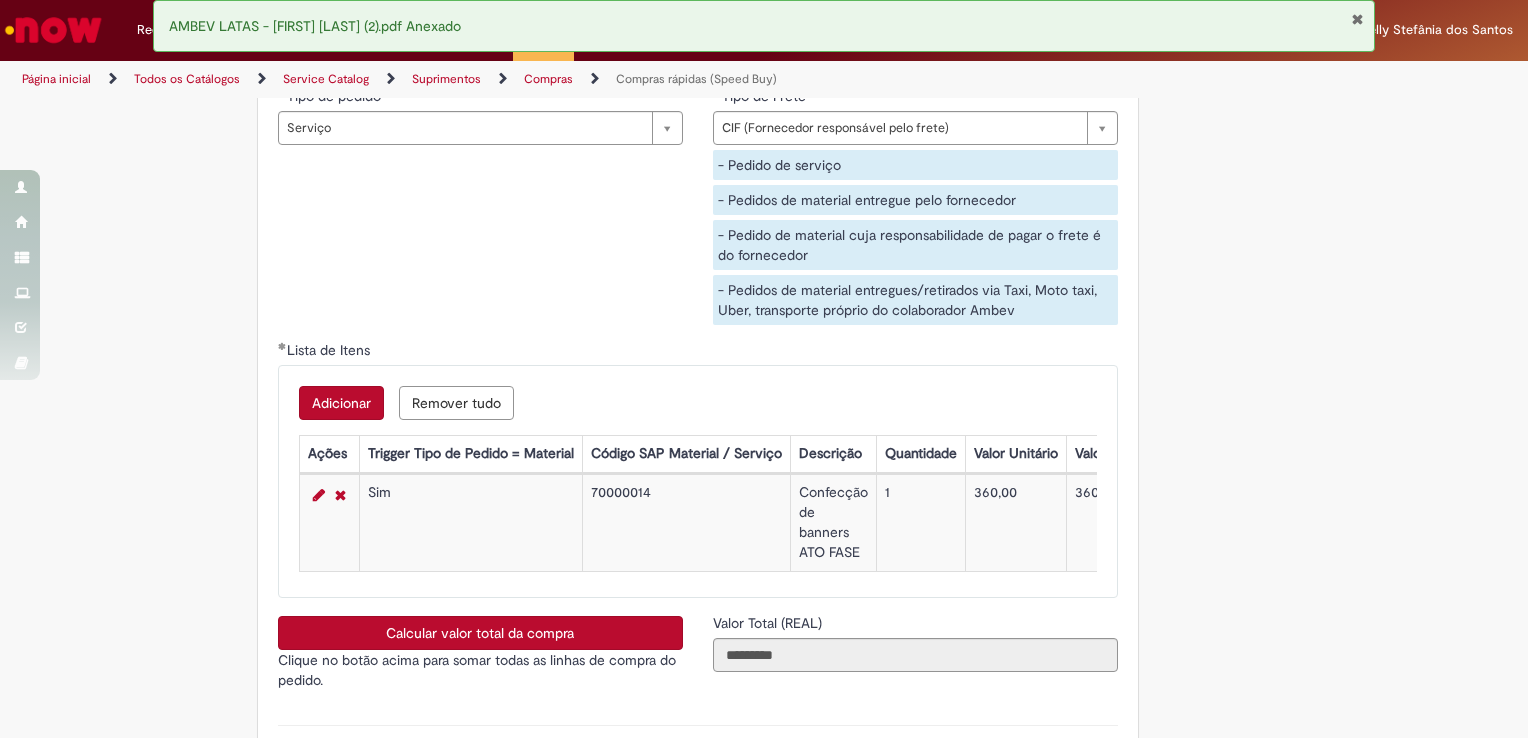 scroll, scrollTop: 3100, scrollLeft: 0, axis: vertical 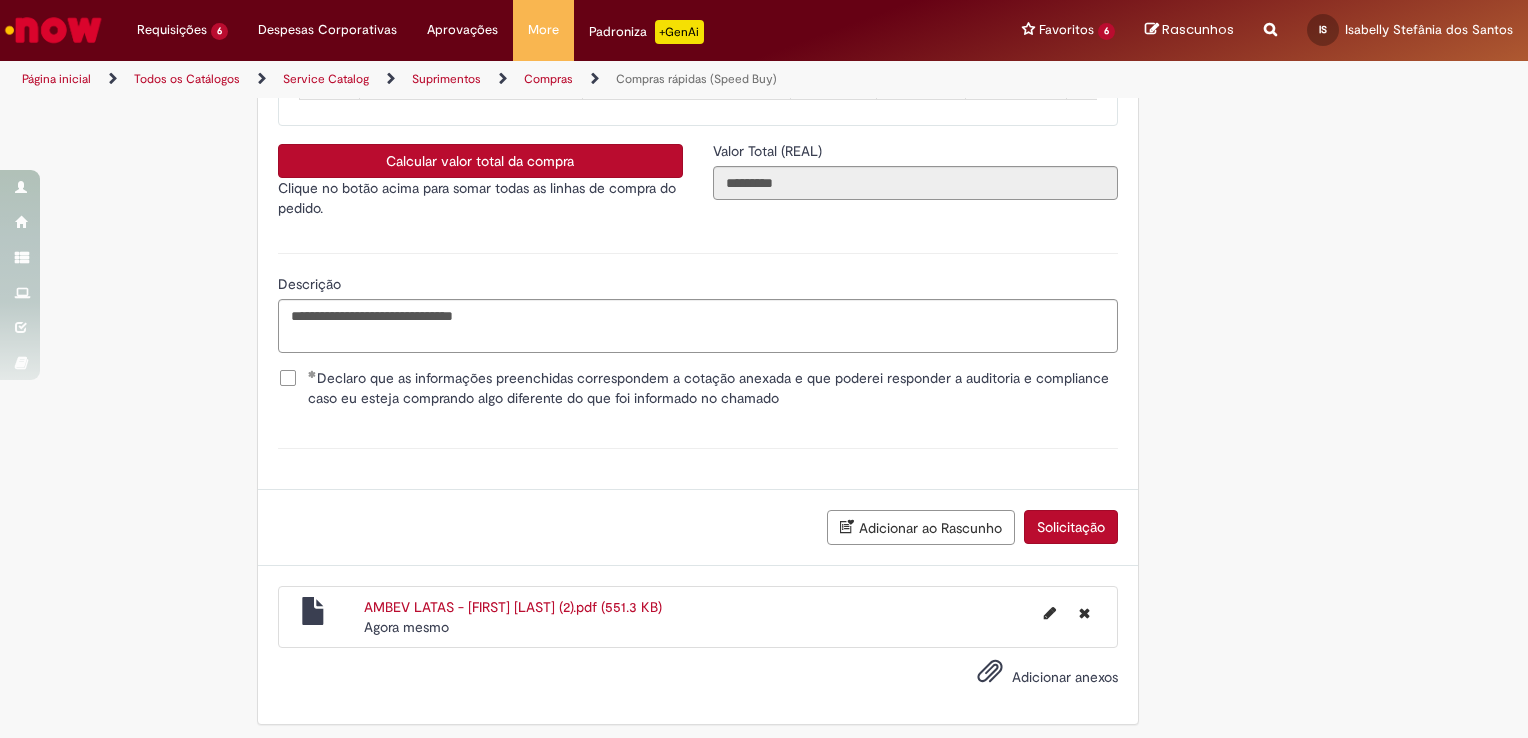 click on "Solicitação" at bounding box center [1071, 527] 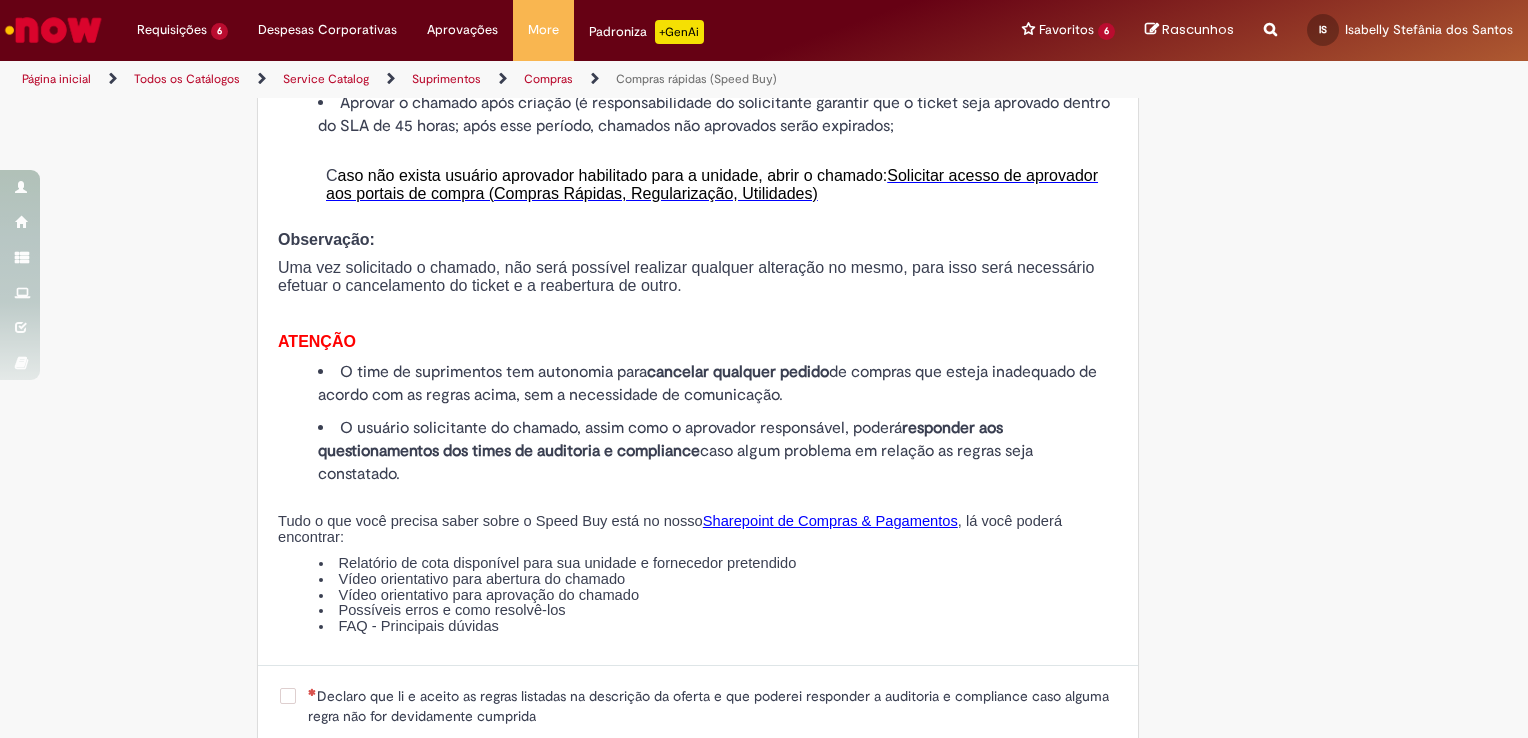 scroll, scrollTop: 1920, scrollLeft: 0, axis: vertical 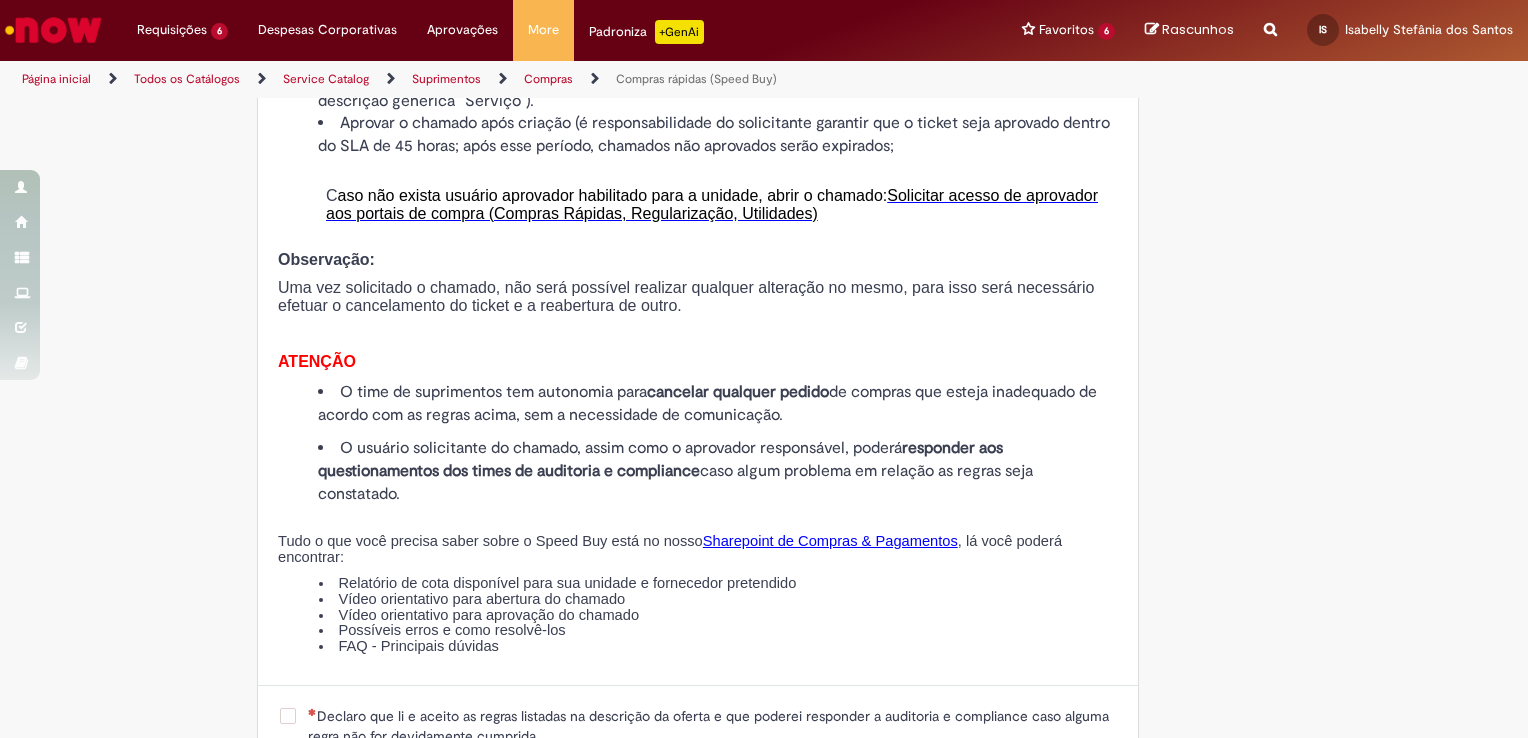 click on "Declaro que li e aceito as regras listadas na descrição da oferta e que poderei responder a auditoria e compliance caso alguma regra não for devidamente cumprida" at bounding box center [713, 726] 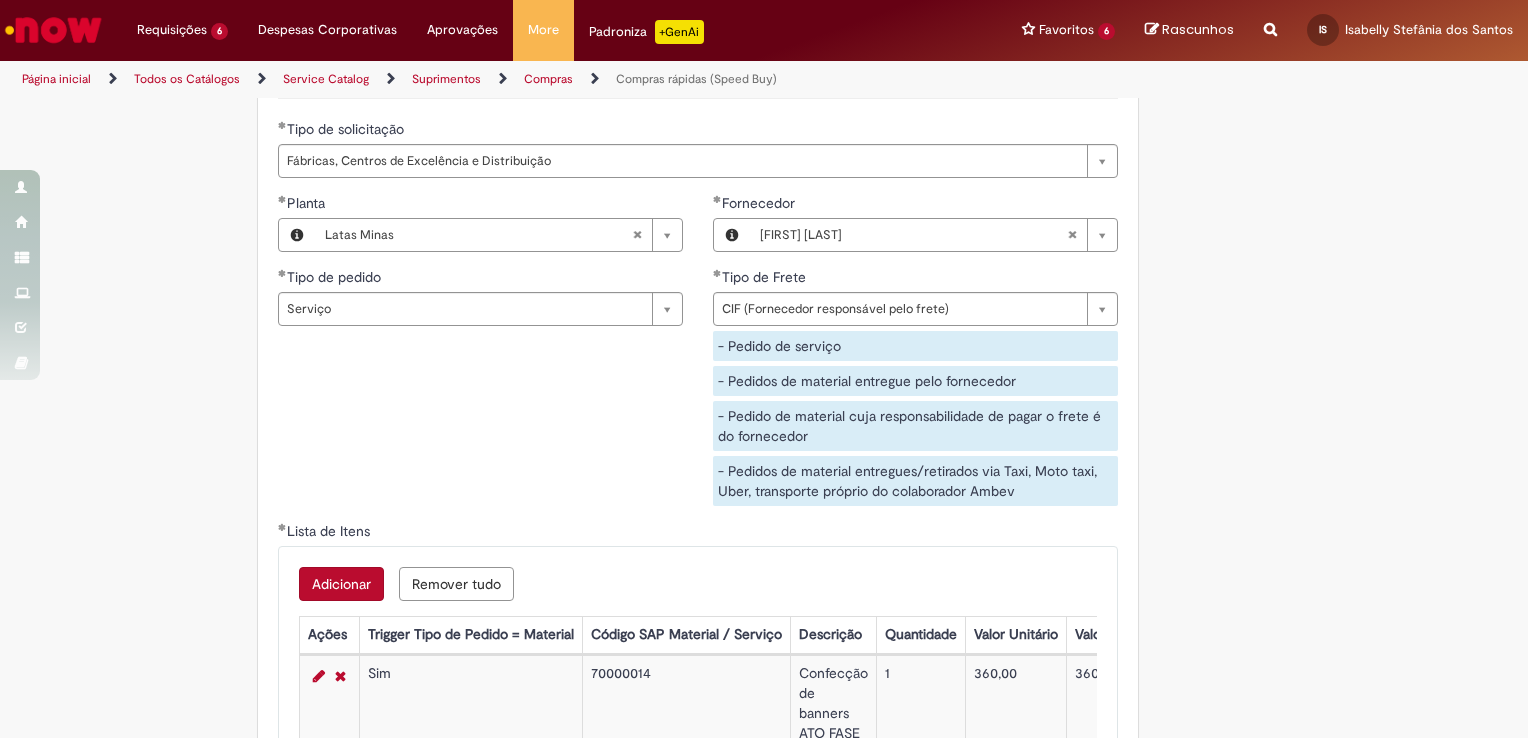 scroll, scrollTop: 2920, scrollLeft: 0, axis: vertical 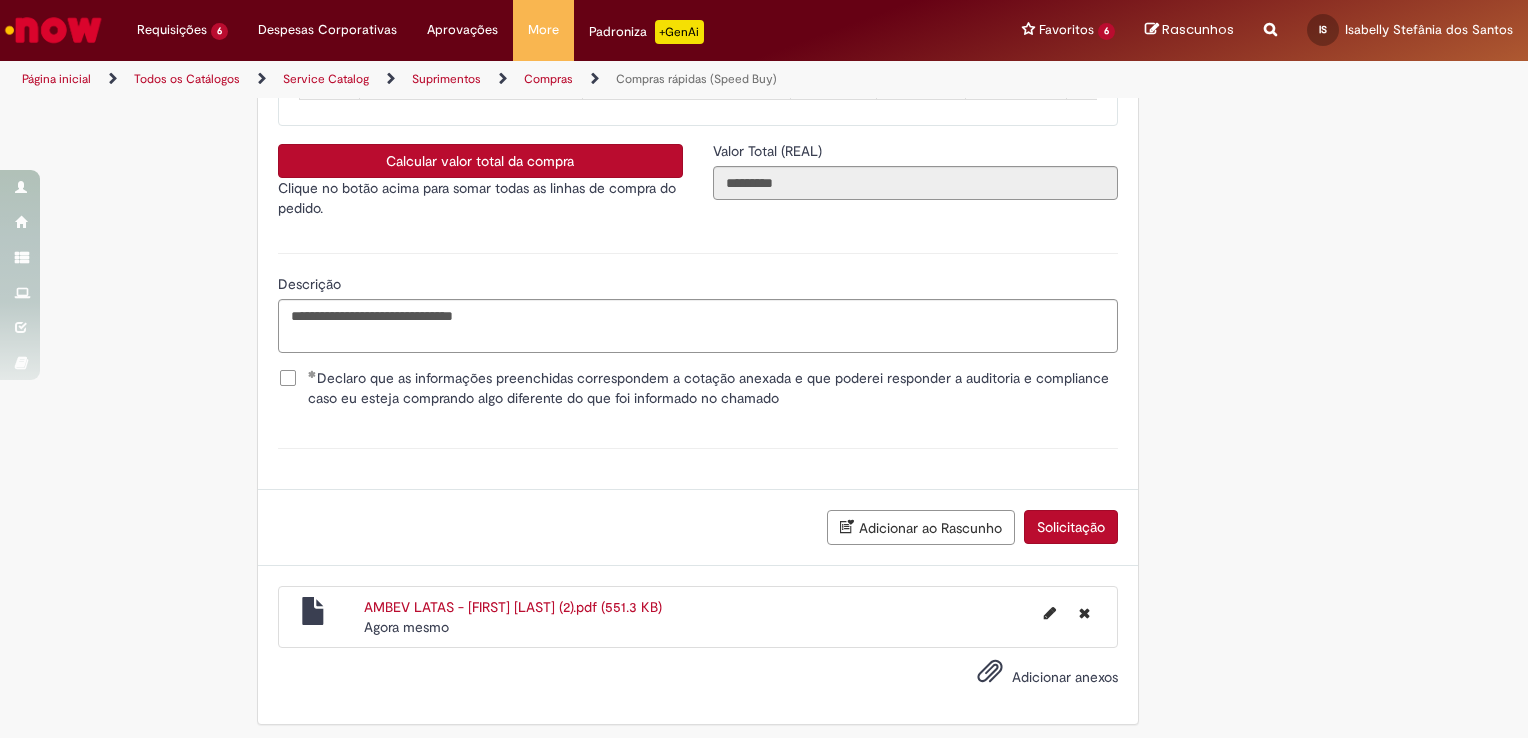 click on "Solicitação" at bounding box center [1071, 527] 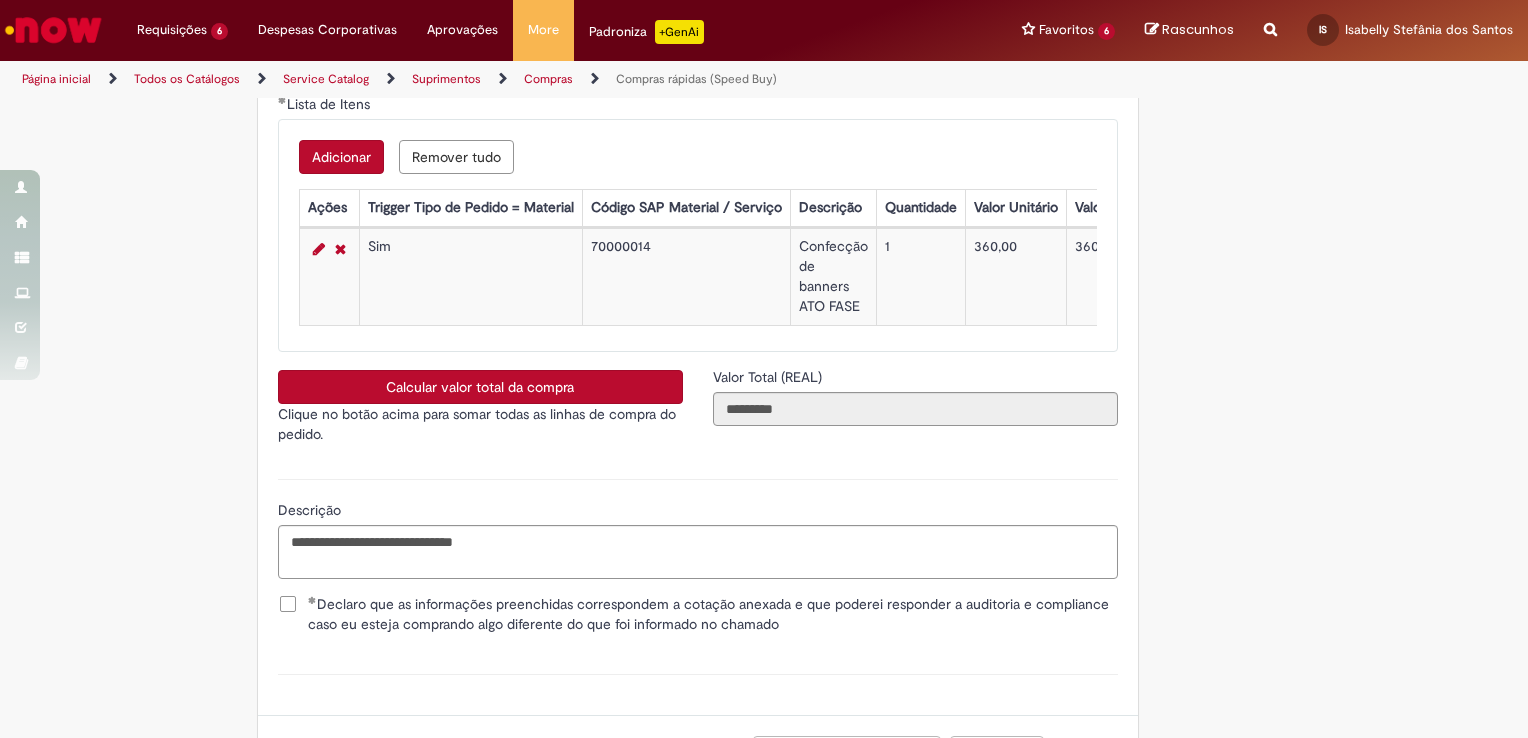 scroll, scrollTop: 3332, scrollLeft: 0, axis: vertical 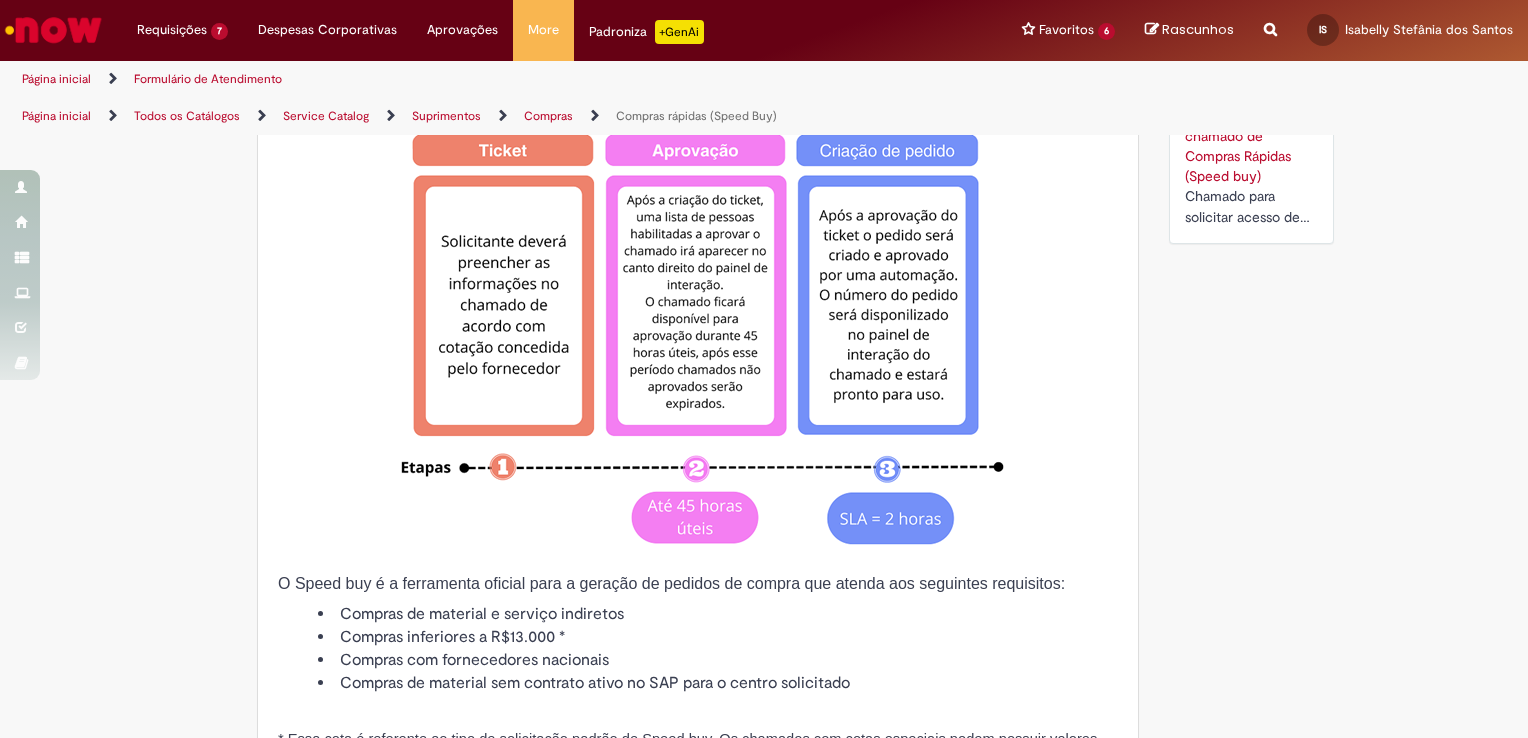 drag, startPoint x: 506, startPoint y: 334, endPoint x: 807, endPoint y: 325, distance: 301.13452 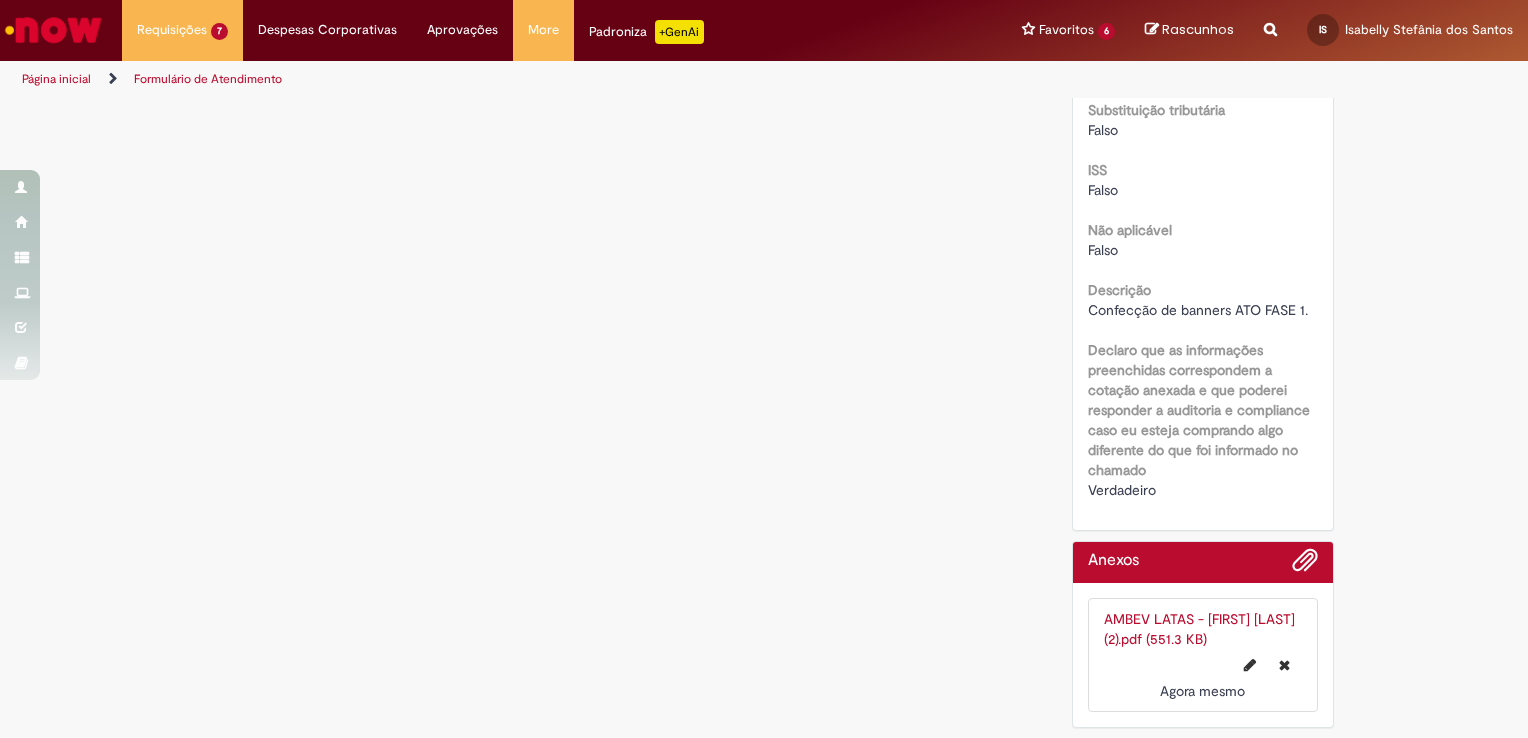 scroll, scrollTop: 0, scrollLeft: 0, axis: both 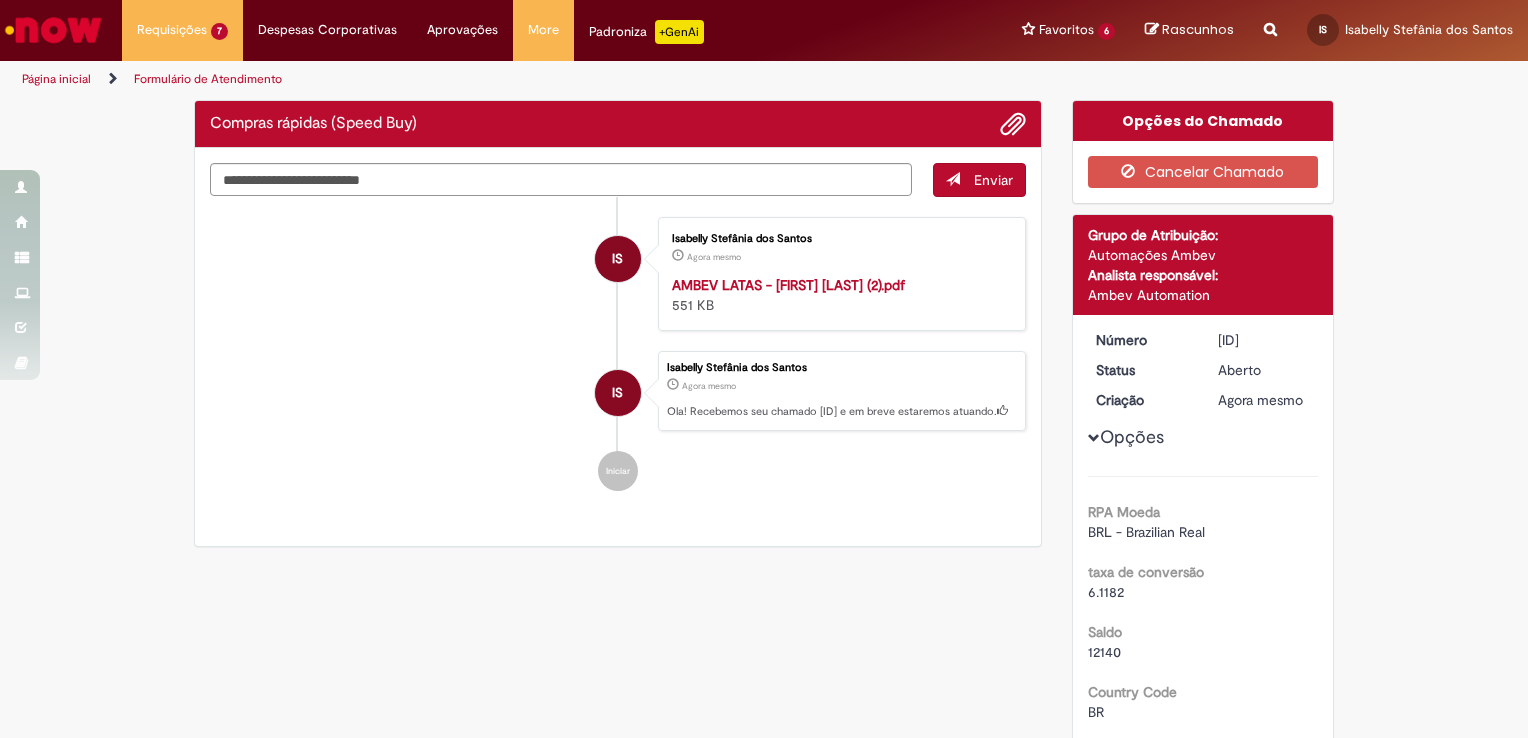 drag, startPoint x: 1268, startPoint y: 339, endPoint x: 1204, endPoint y: 338, distance: 64.00781 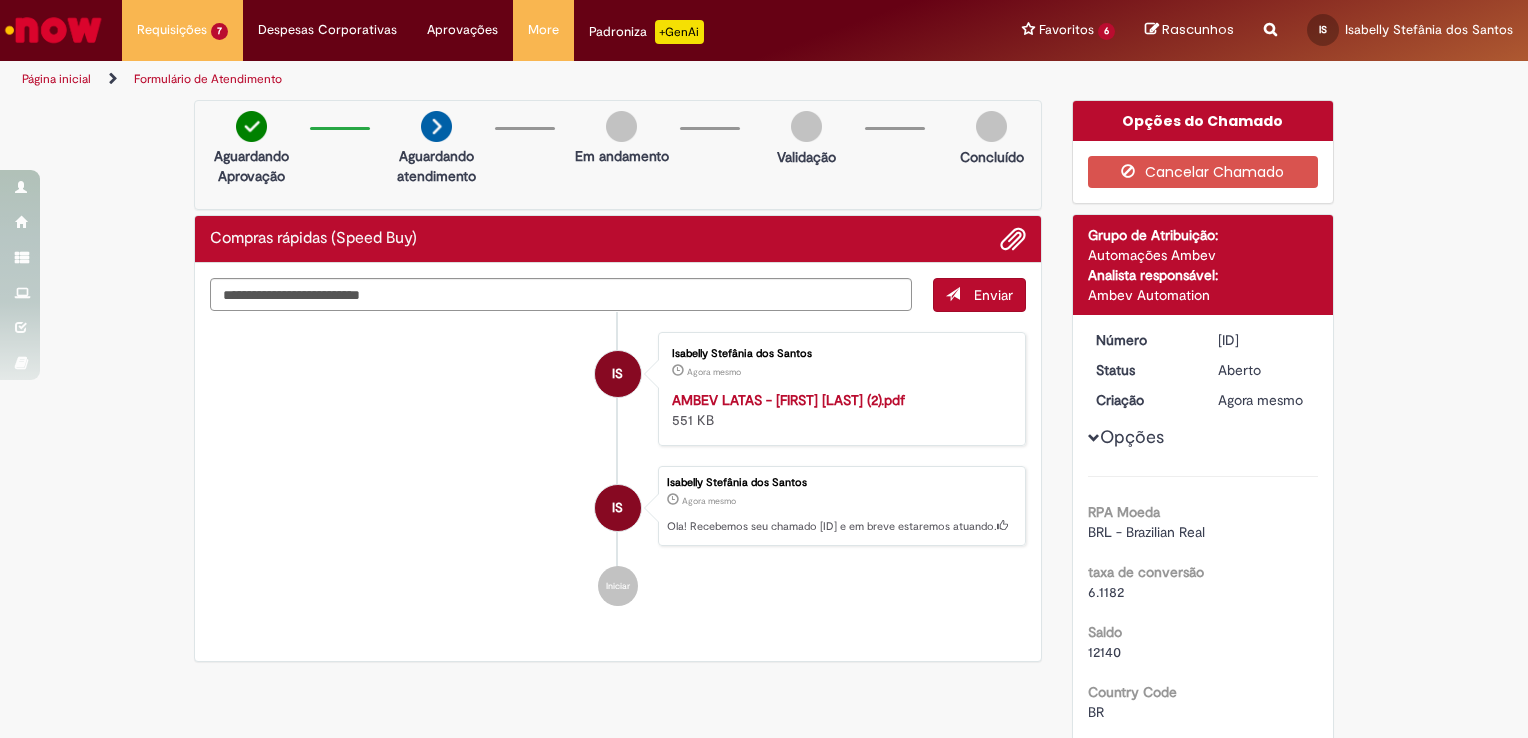 copy on "[ID]" 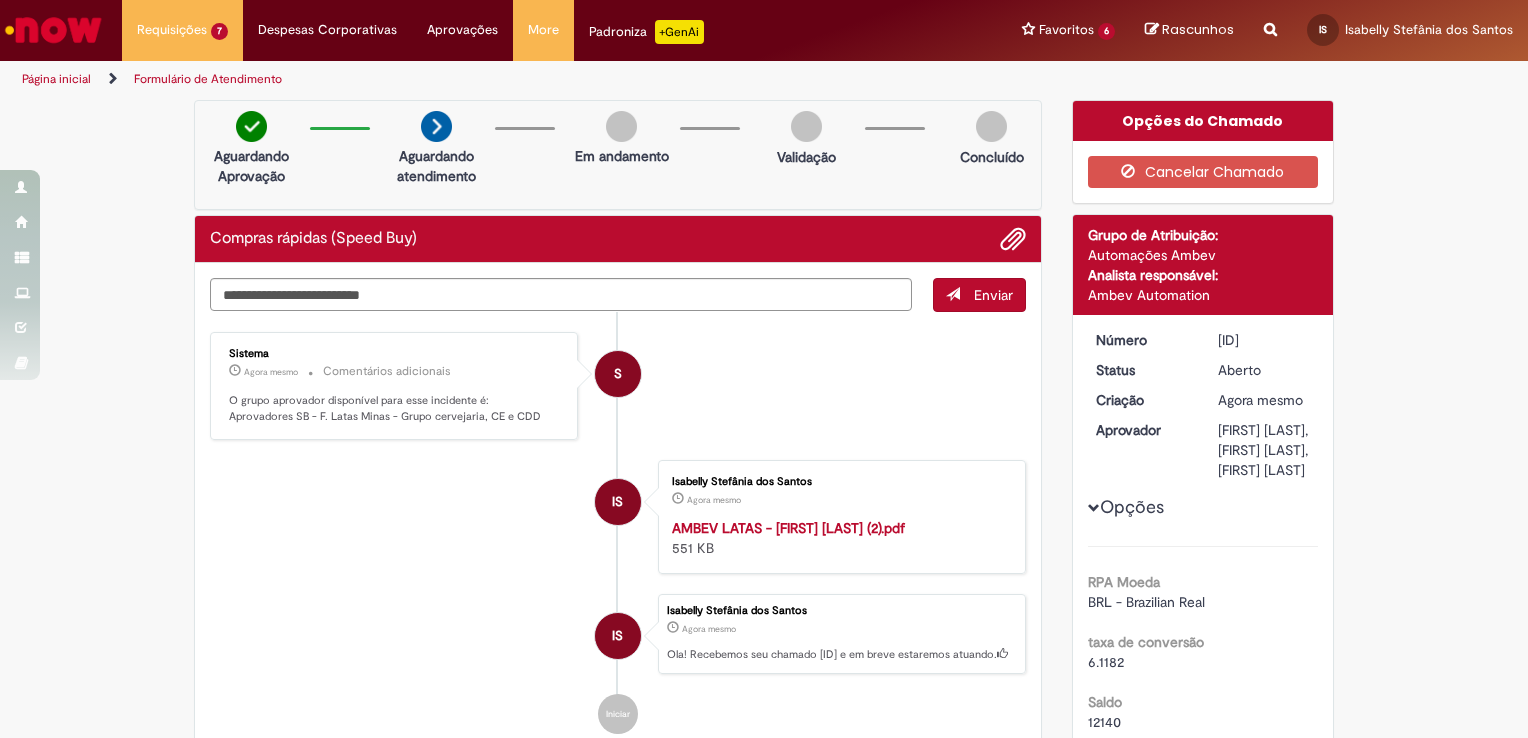 drag, startPoint x: 1267, startPoint y: 340, endPoint x: 1212, endPoint y: 345, distance: 55.226807 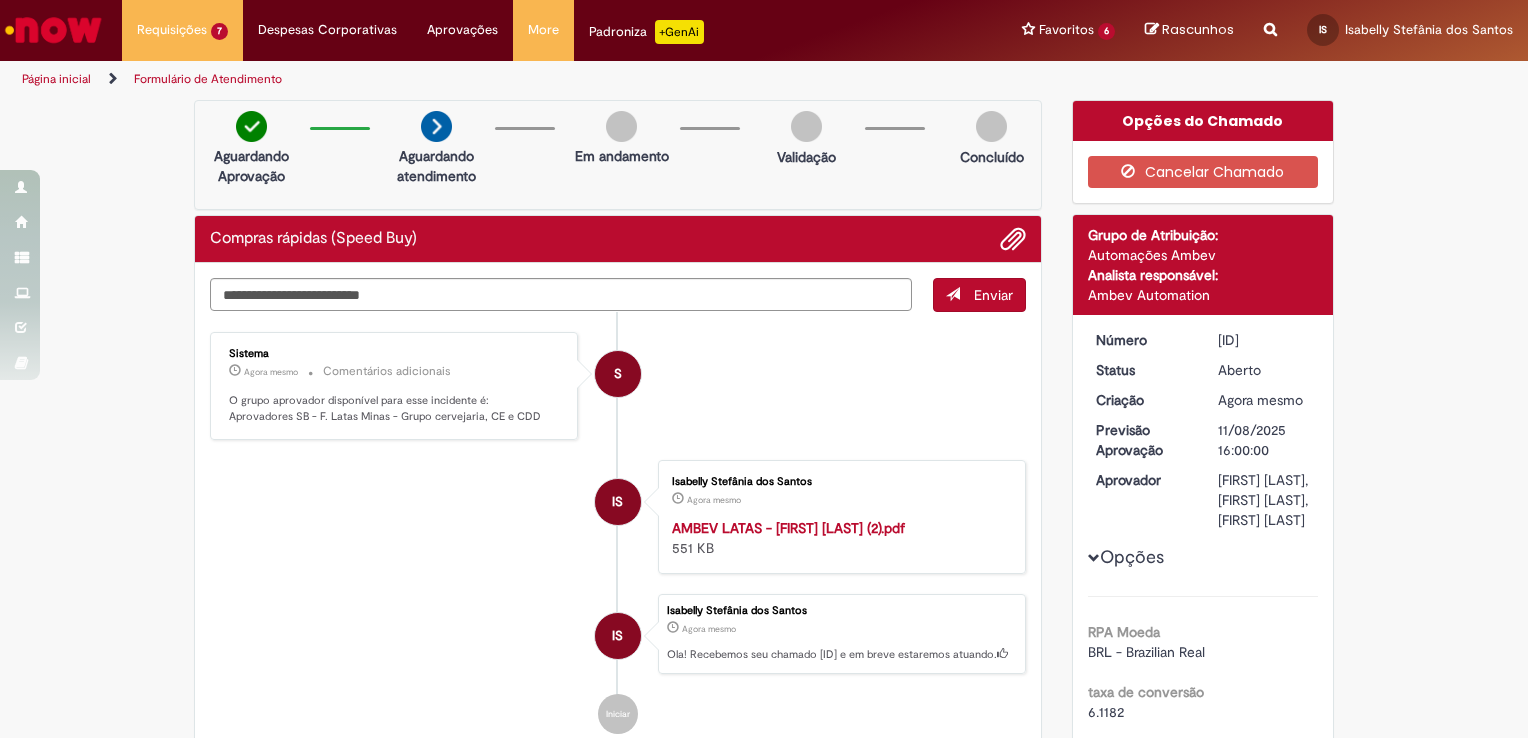 copy on "[ID]" 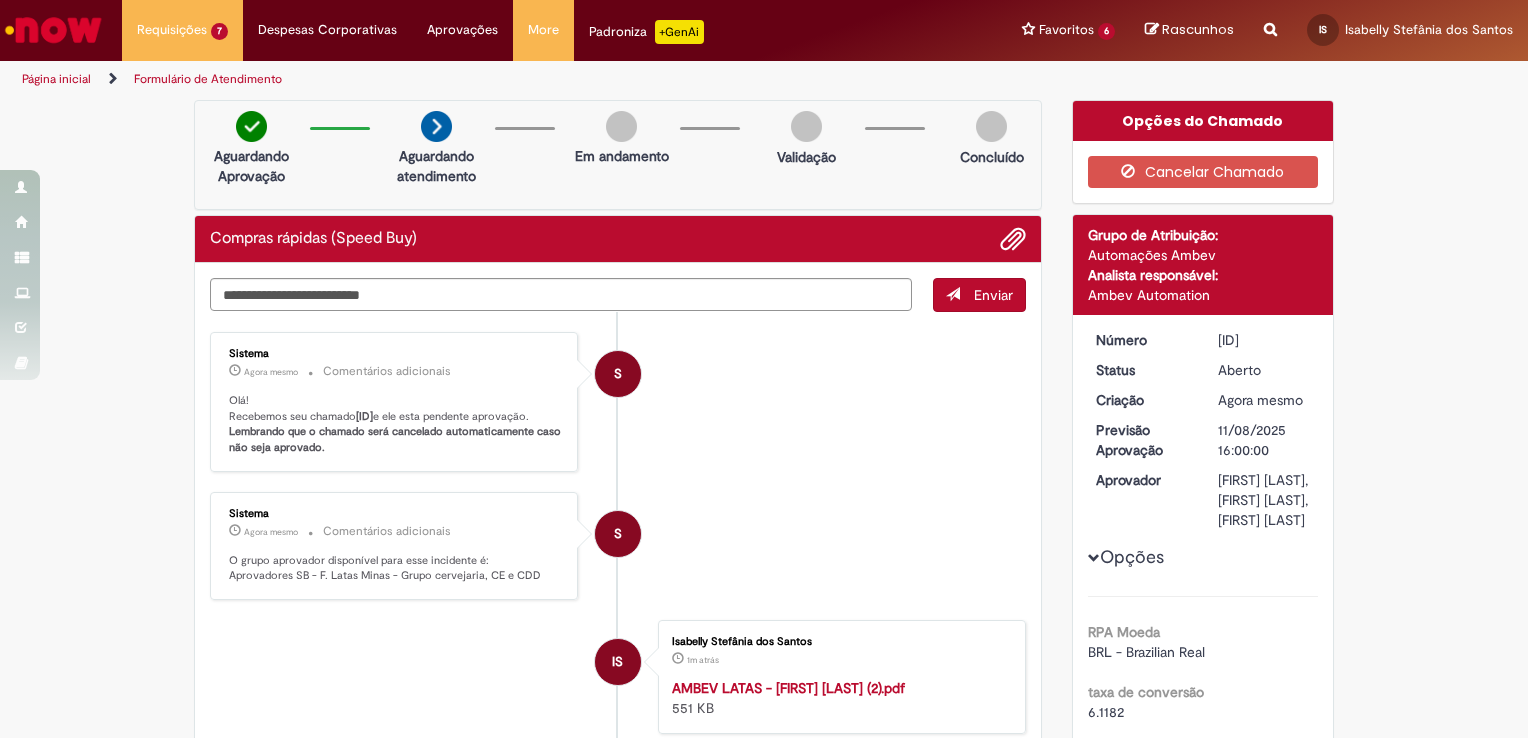 drag, startPoint x: 1272, startPoint y: 339, endPoint x: 1210, endPoint y: 344, distance: 62.201286 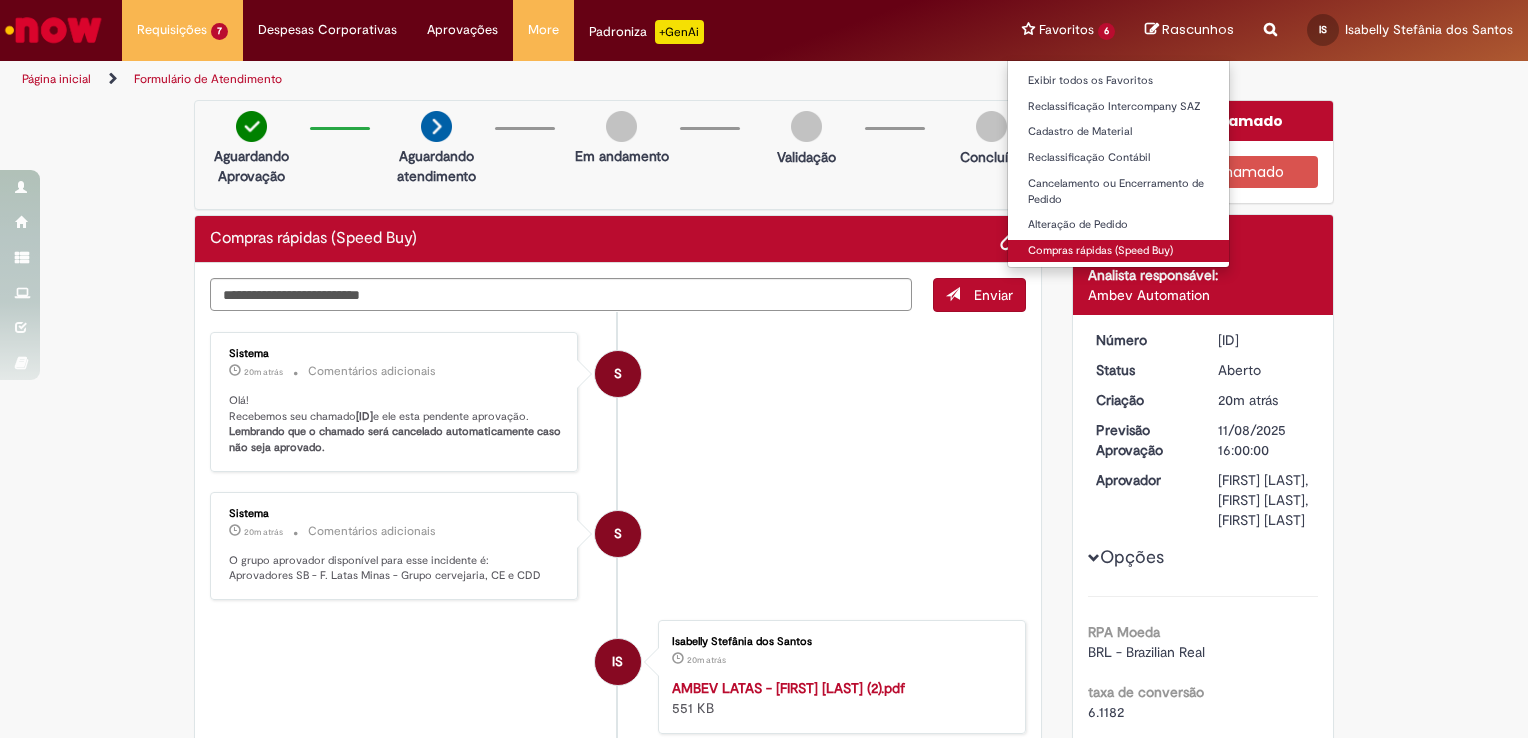 click on "Compras rápidas (Speed Buy)" at bounding box center (1118, 251) 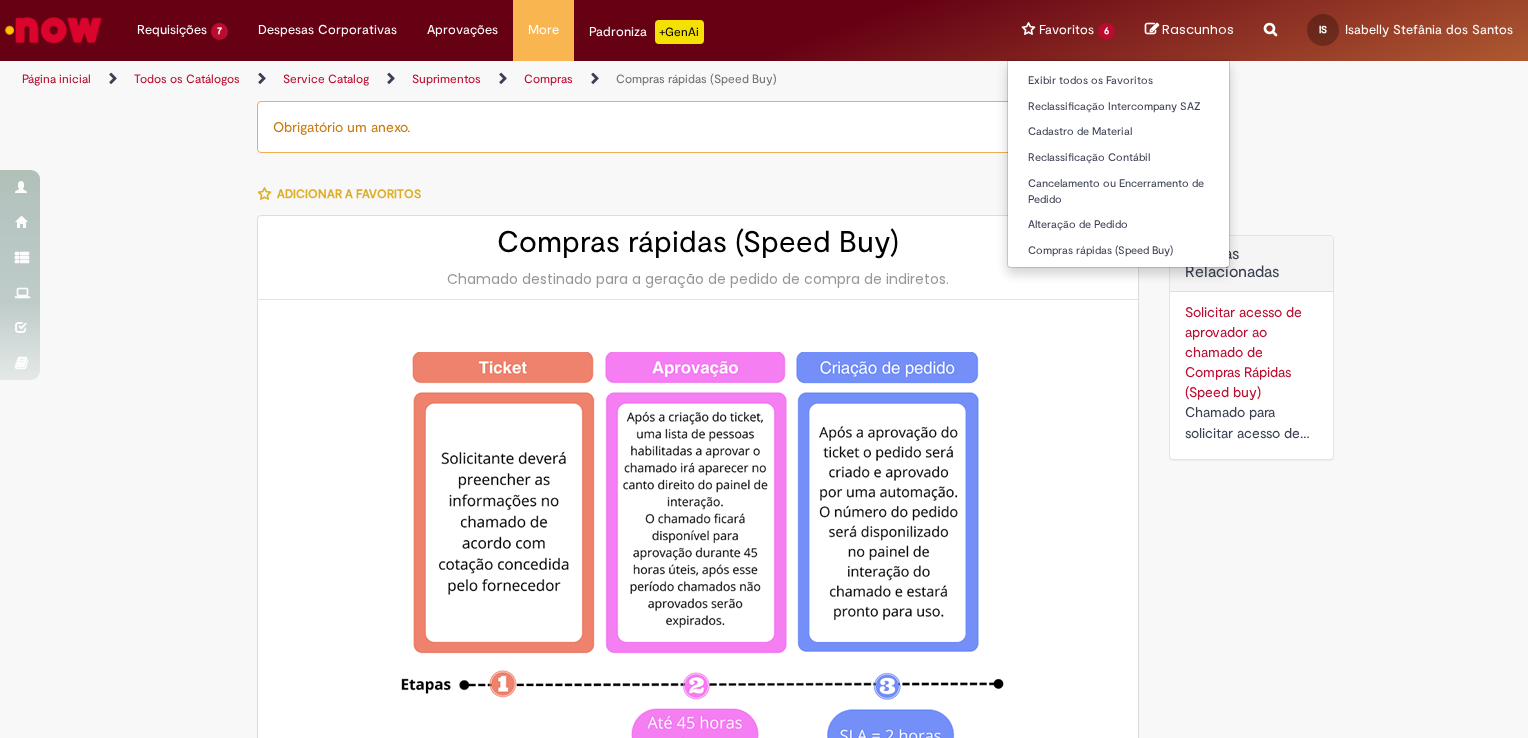 type on "**********" 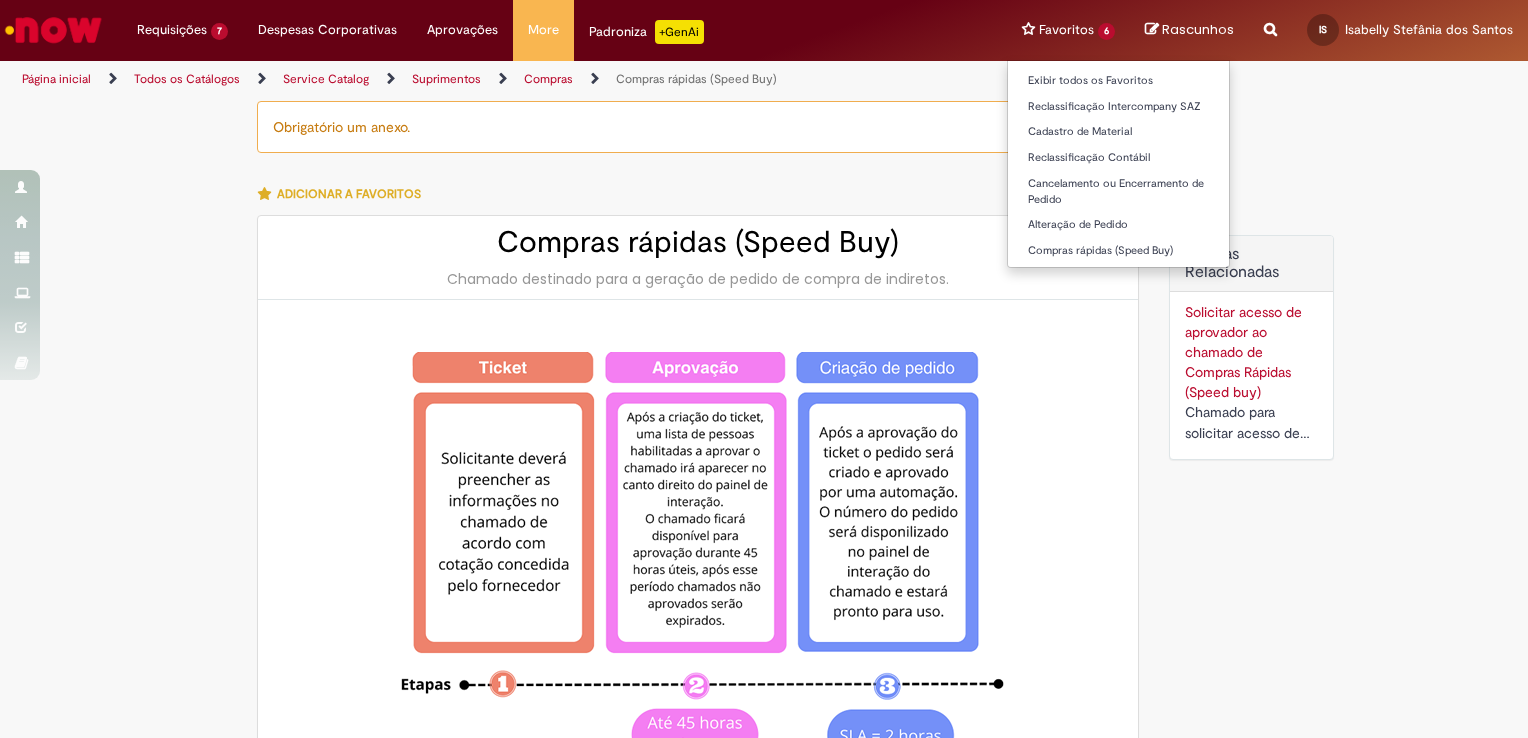 type on "**********" 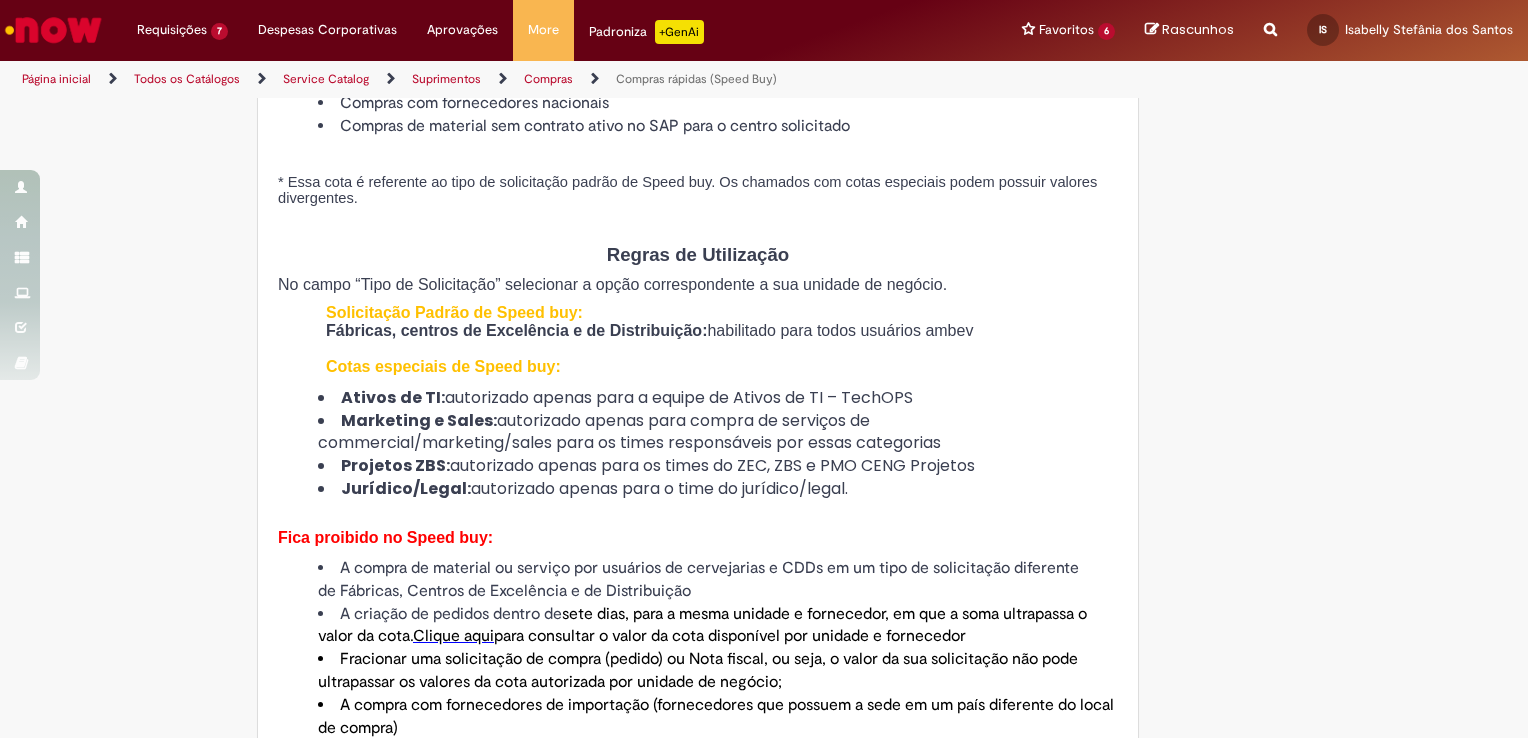 scroll, scrollTop: 800, scrollLeft: 0, axis: vertical 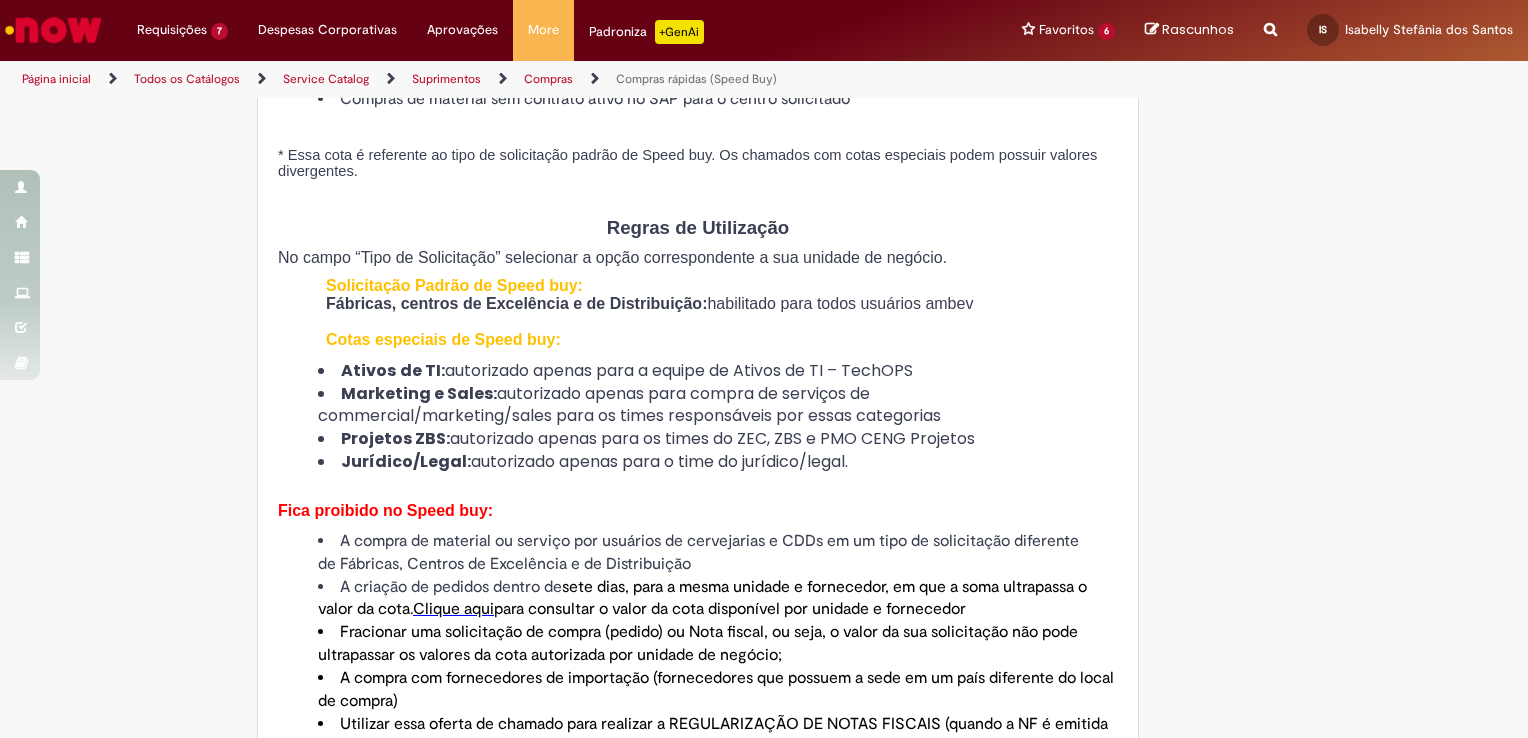 click on "Clique aqui" at bounding box center (453, 609) 